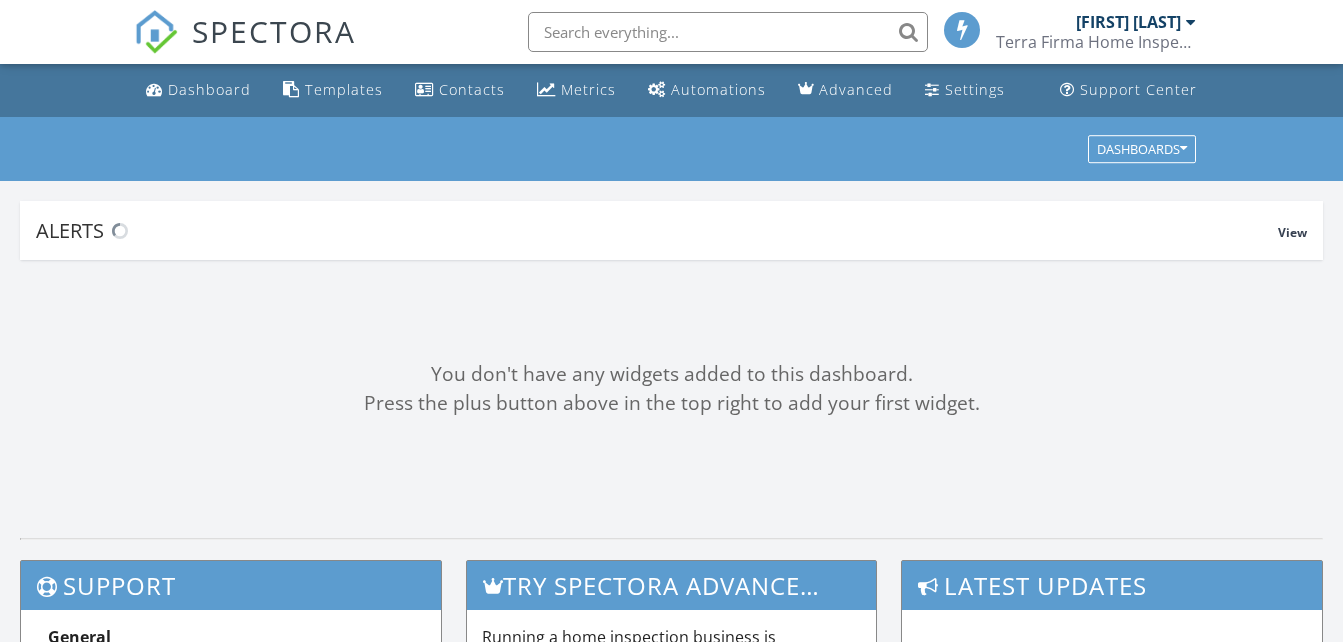 scroll, scrollTop: 0, scrollLeft: 0, axis: both 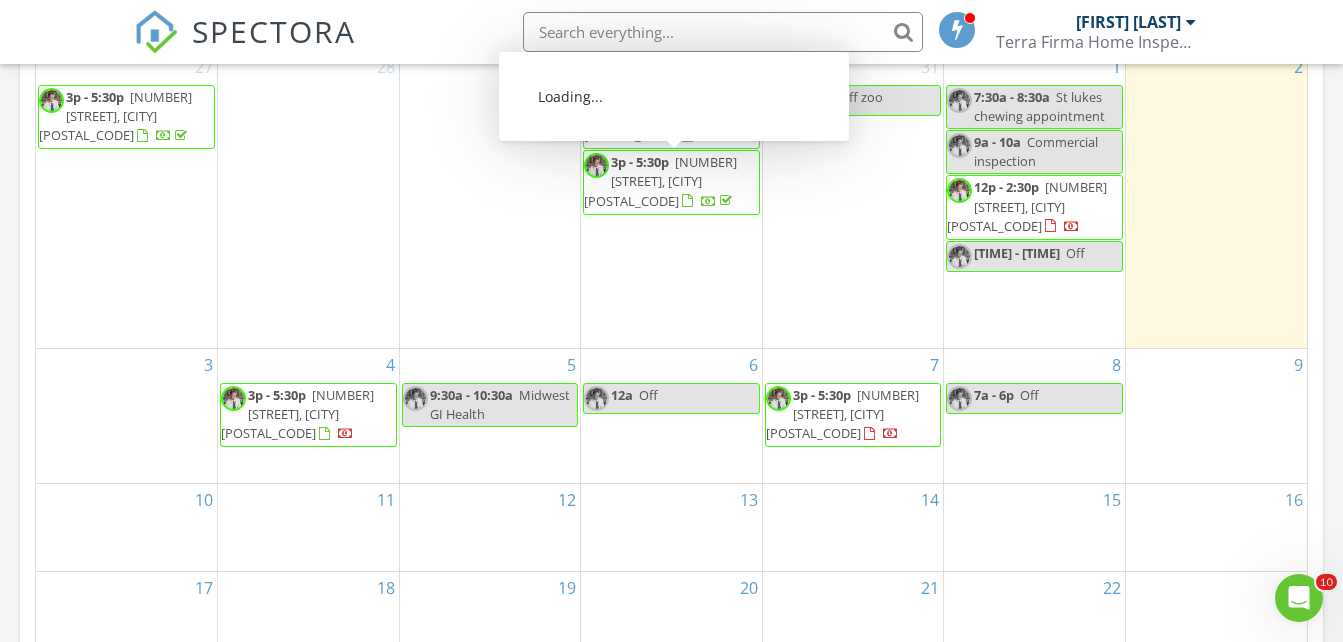 click on "[NUMBER] [STREET], [CITY] [POSTAL_CODE]" at bounding box center [660, 181] 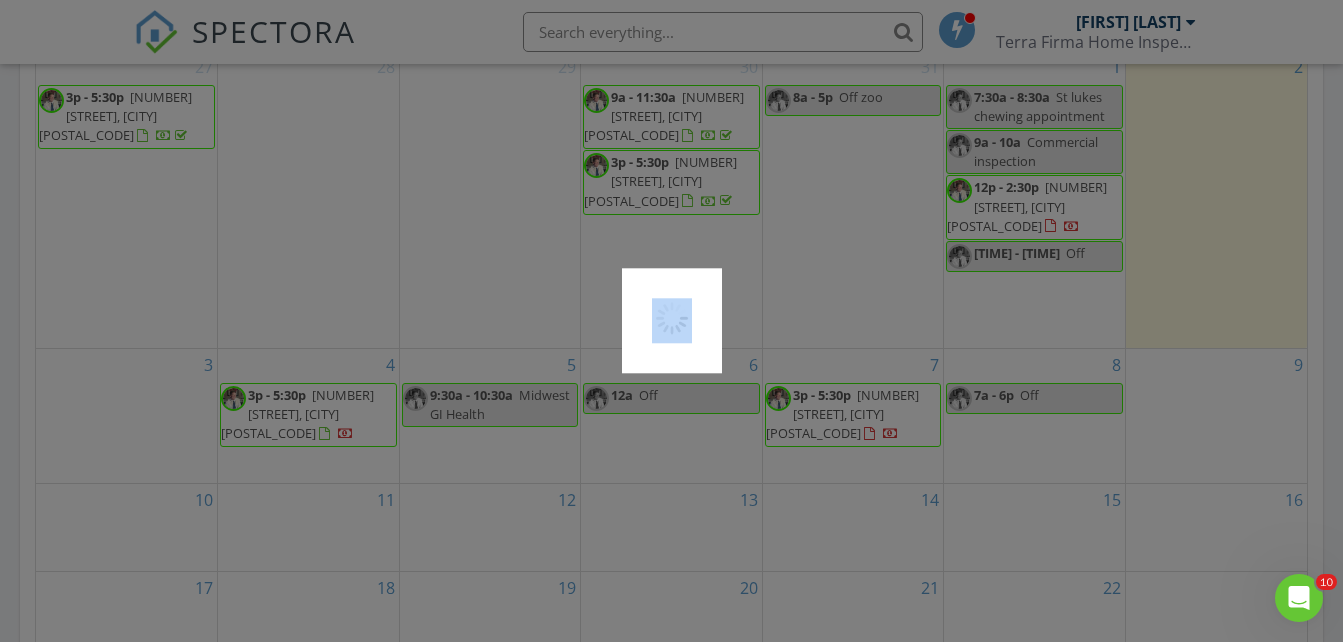 click at bounding box center [671, 321] 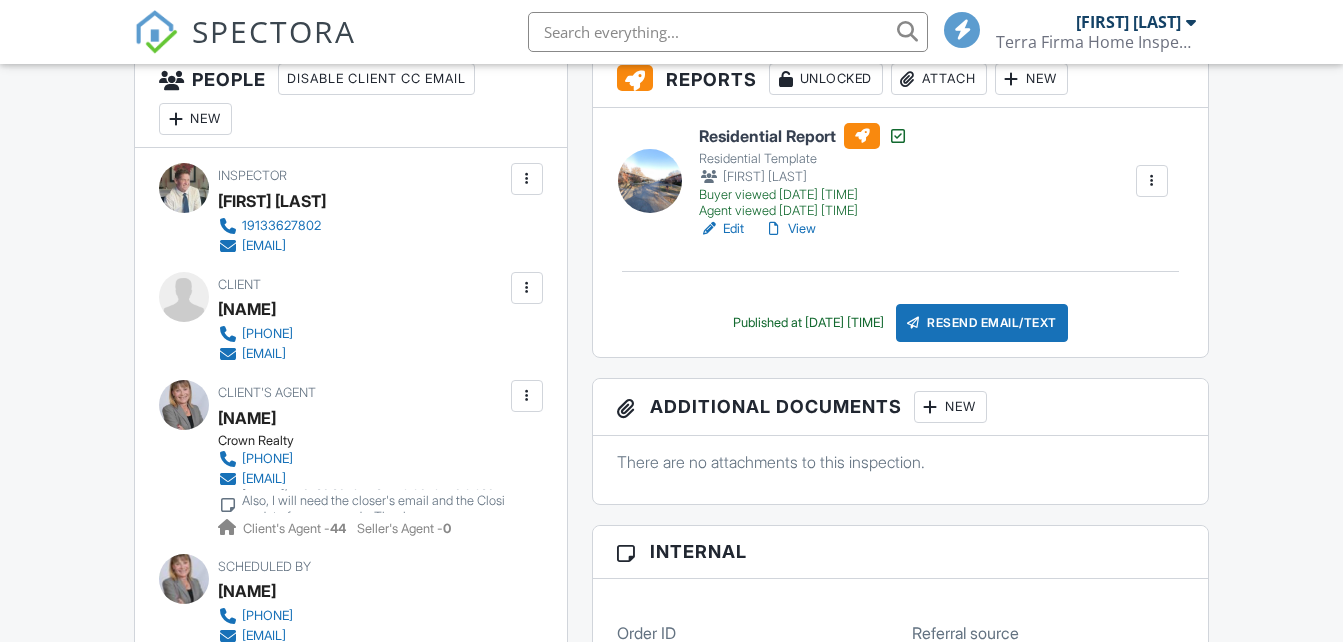 scroll, scrollTop: 800, scrollLeft: 0, axis: vertical 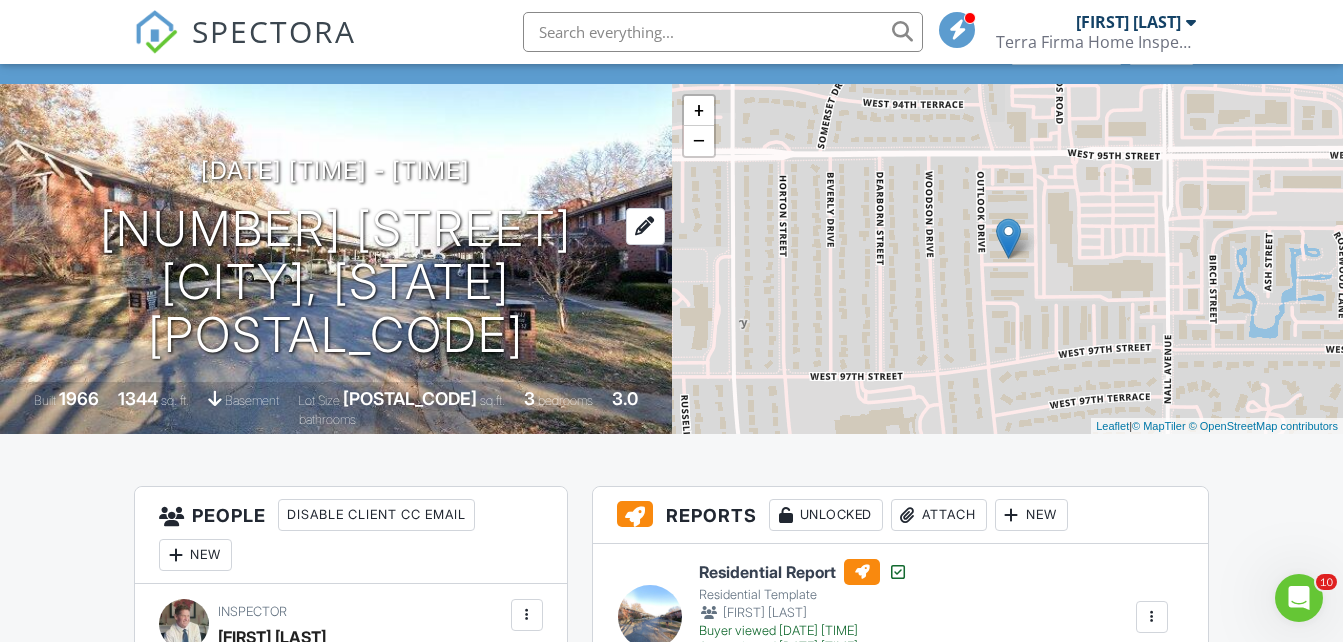 click on "9599 Outlook Dr
Overland Park, KS 66207" at bounding box center [336, 282] 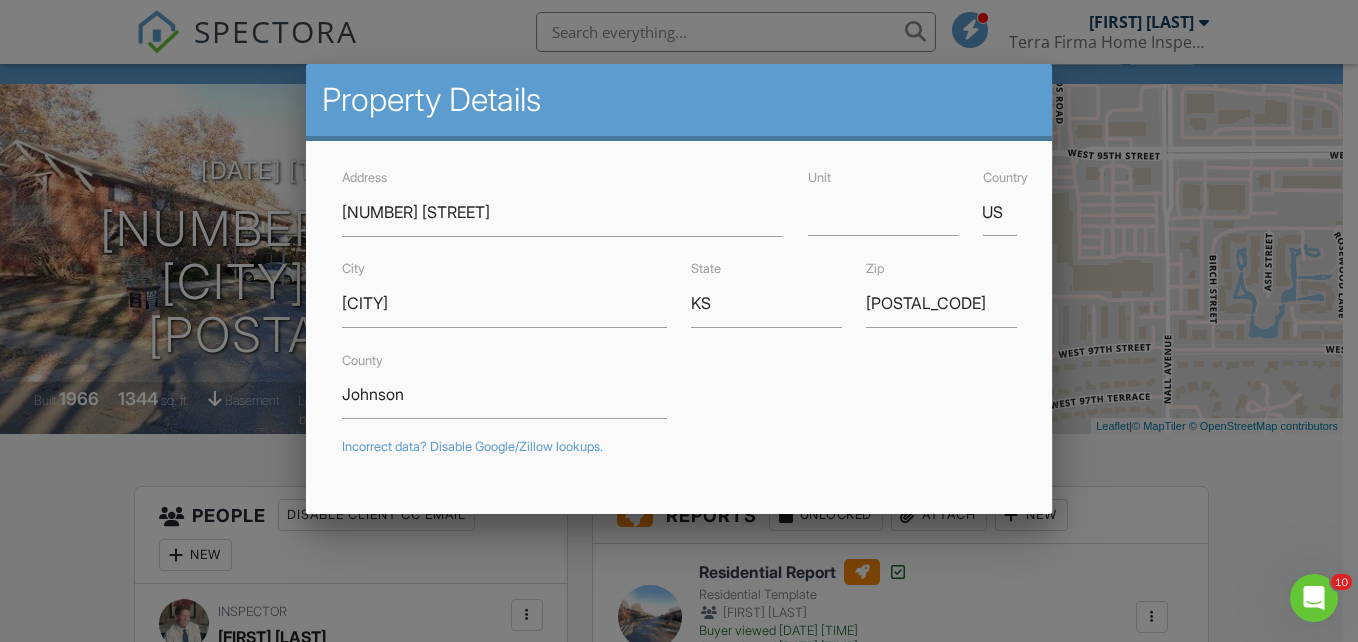 click at bounding box center [679, 301] 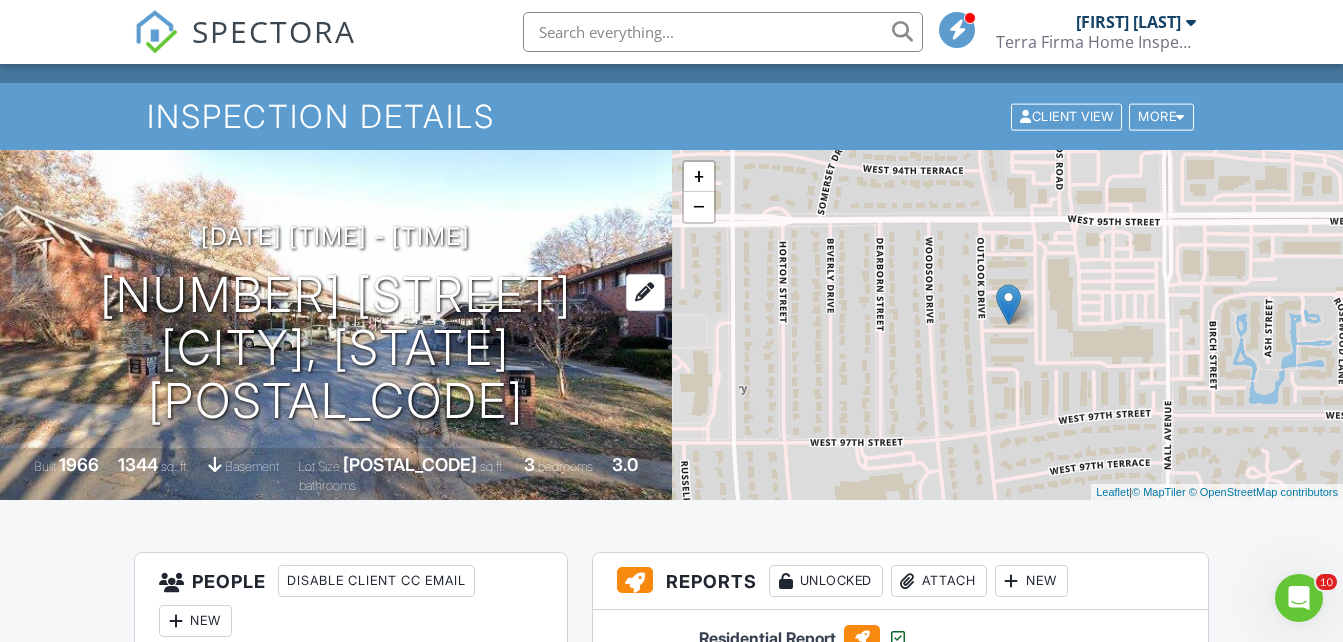 scroll, scrollTop: 0, scrollLeft: 0, axis: both 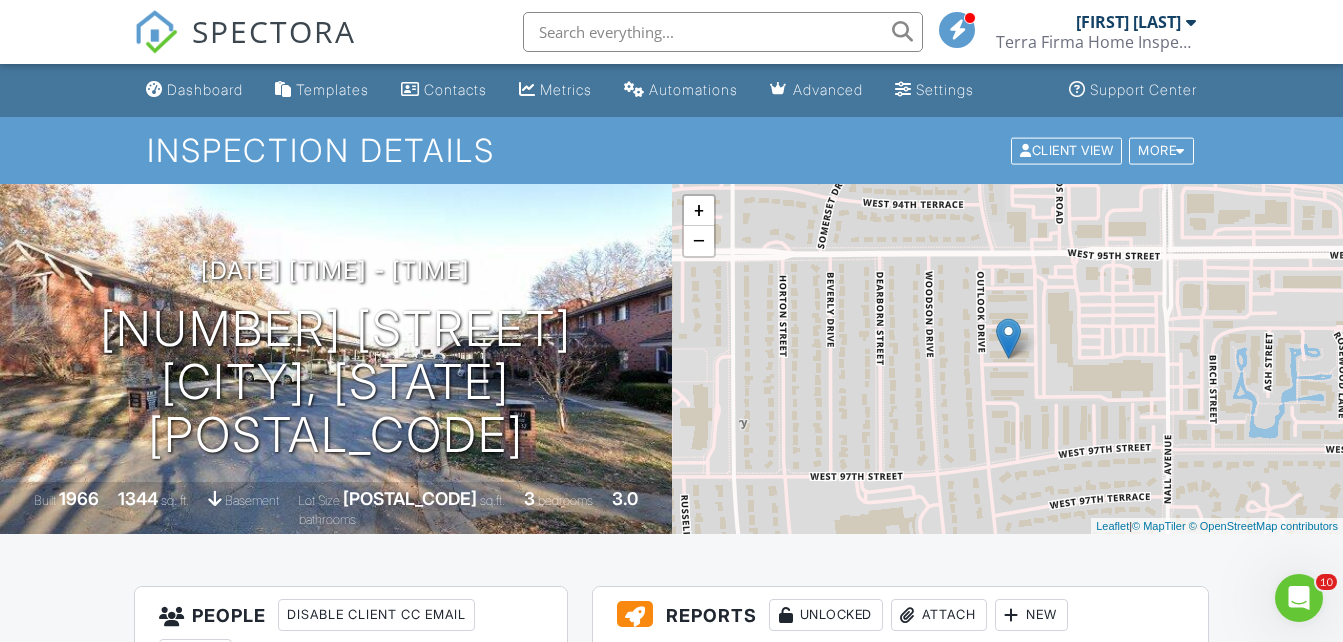 click on "Dashboard" at bounding box center [205, 89] 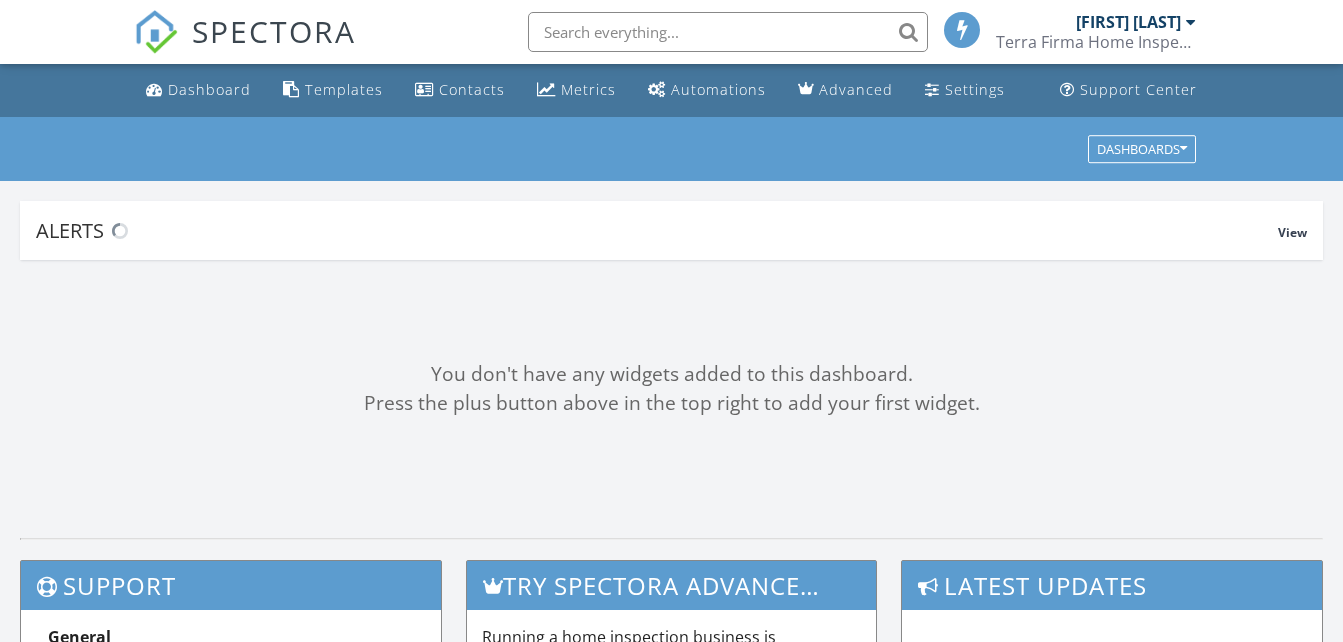 scroll, scrollTop: 0, scrollLeft: 0, axis: both 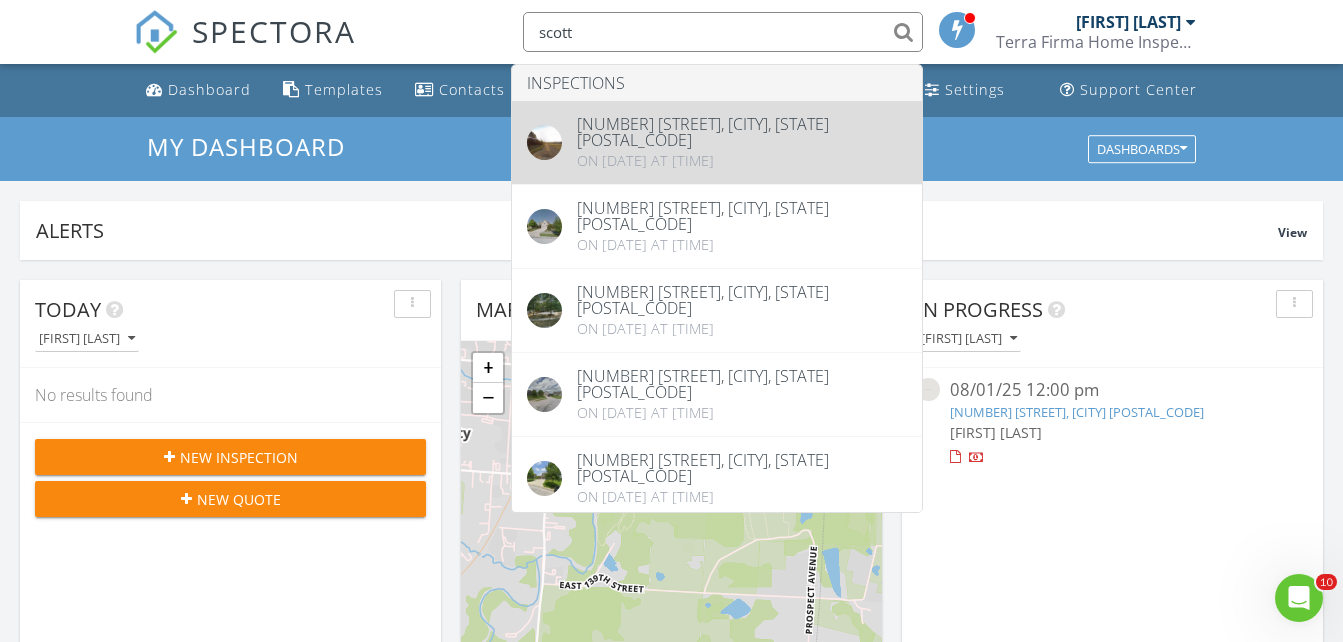 type on "scott" 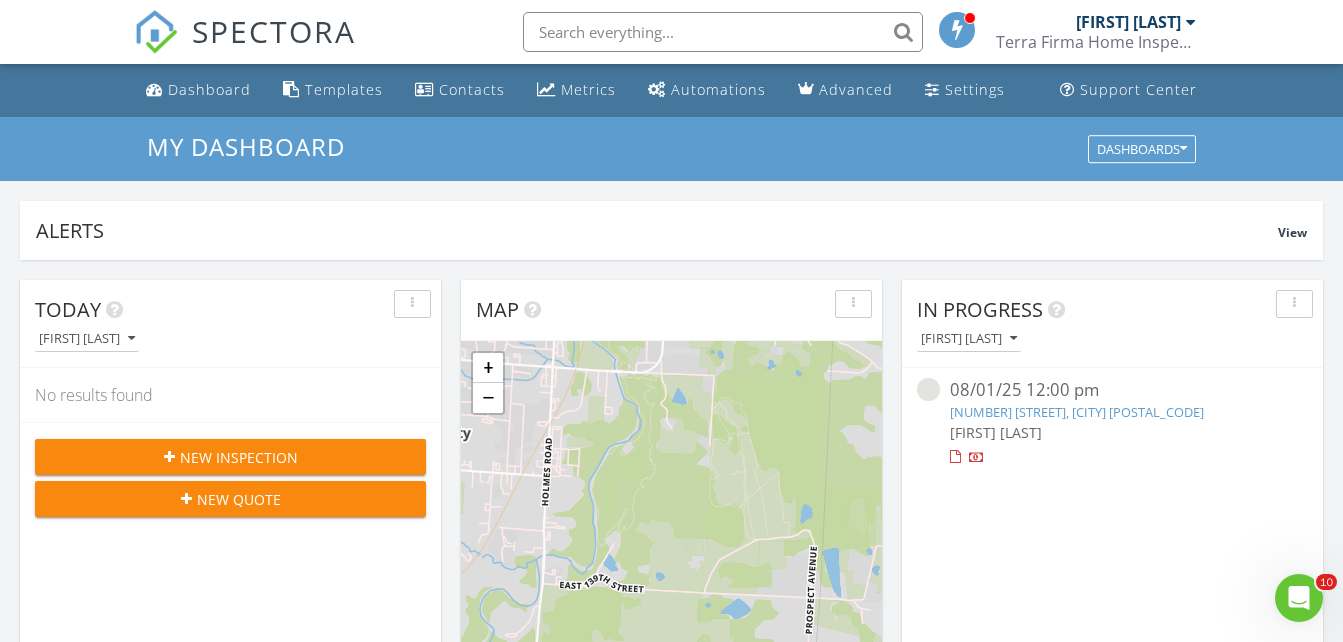 click on "My Dashboard" at bounding box center [671, 146] 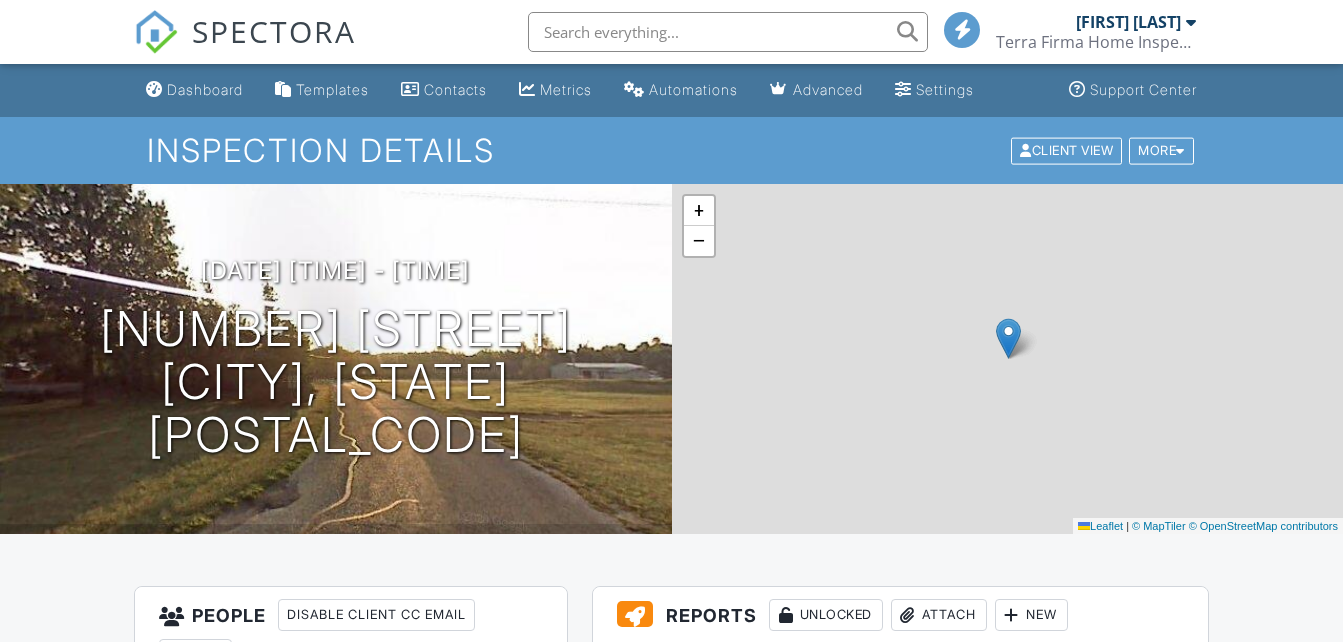 scroll, scrollTop: 0, scrollLeft: 0, axis: both 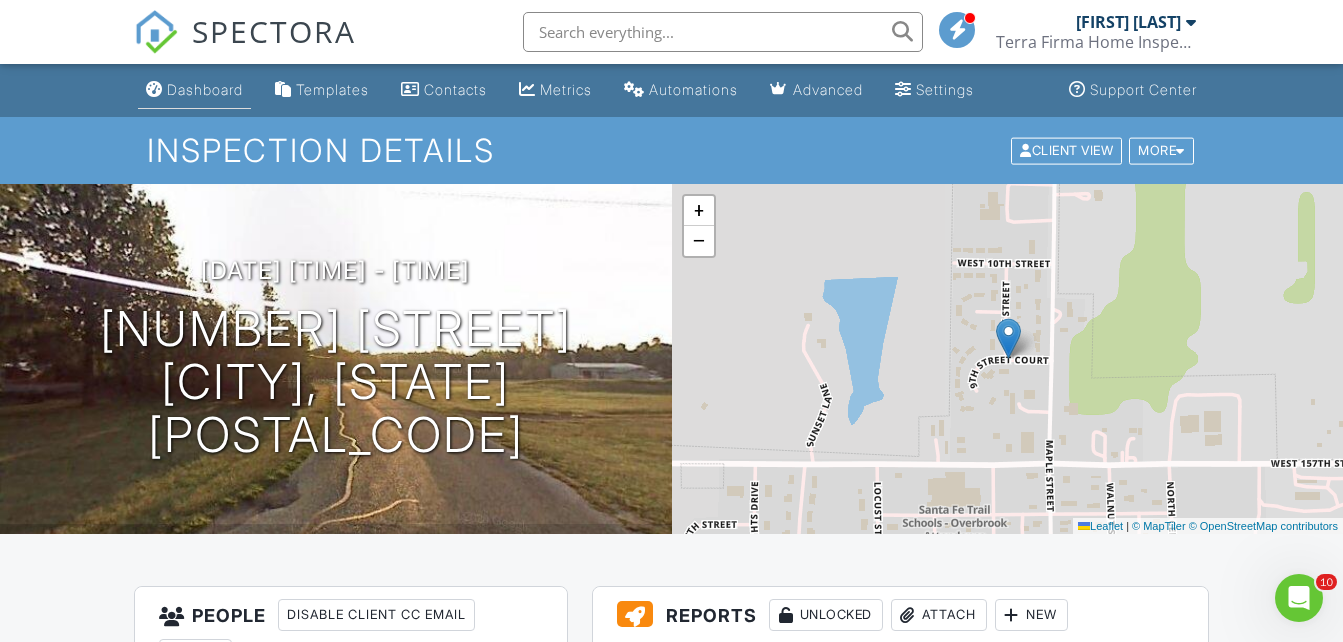 click on "Dashboard" at bounding box center (205, 89) 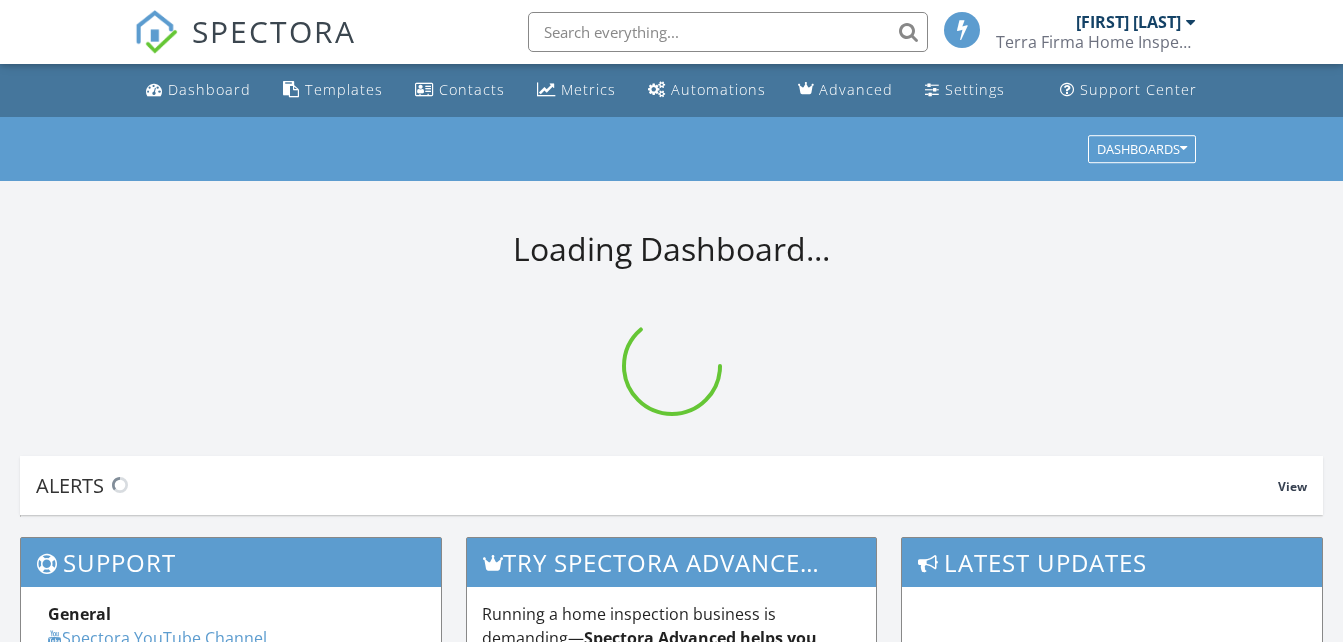 scroll, scrollTop: 0, scrollLeft: 0, axis: both 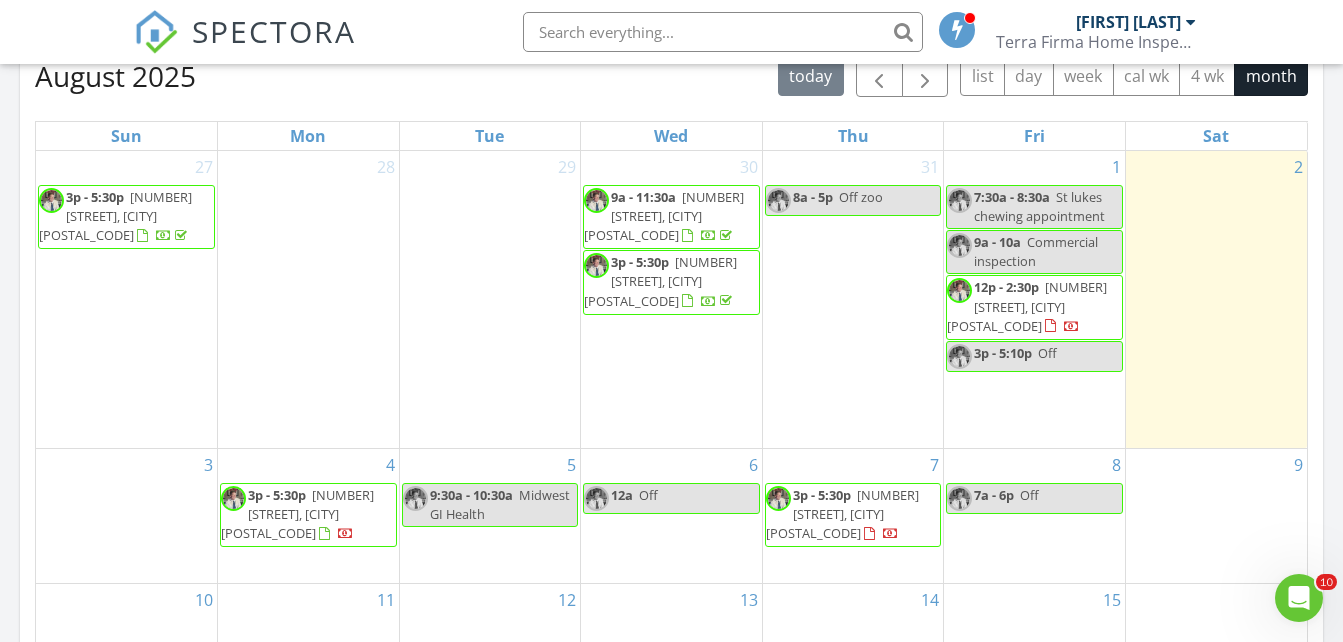 click on "[NUMBER] [STREET], [CITY] [POSTAL_CODE]" at bounding box center (664, 216) 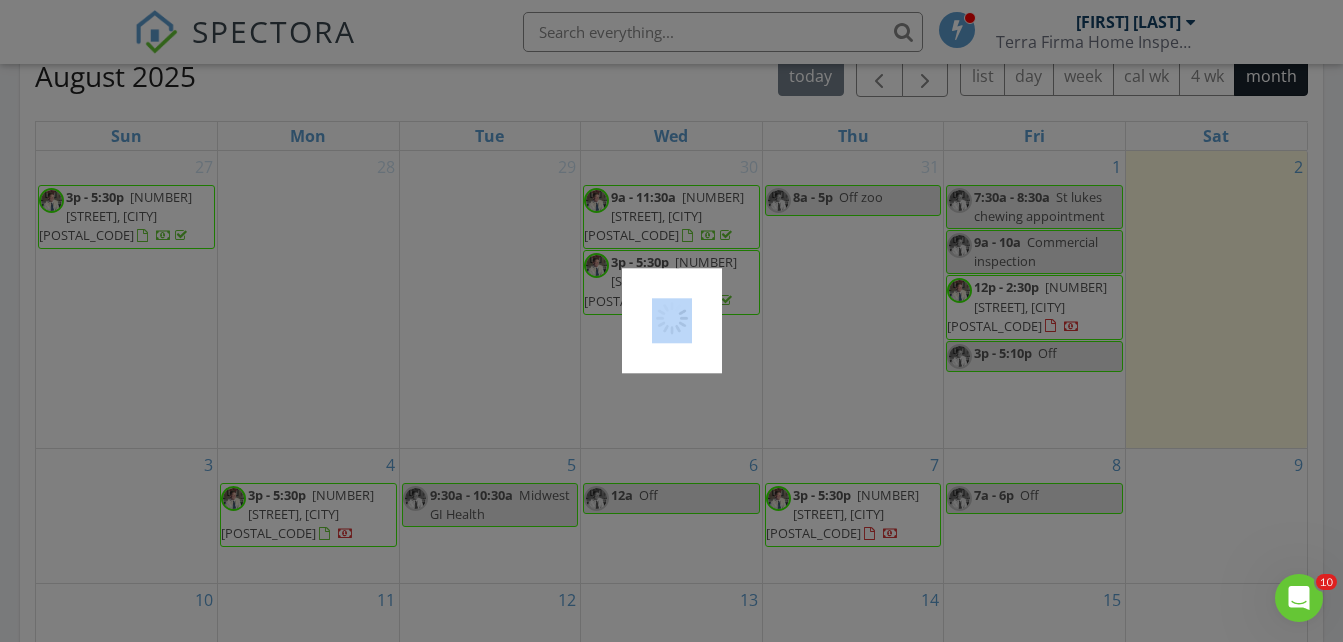 click at bounding box center (671, 321) 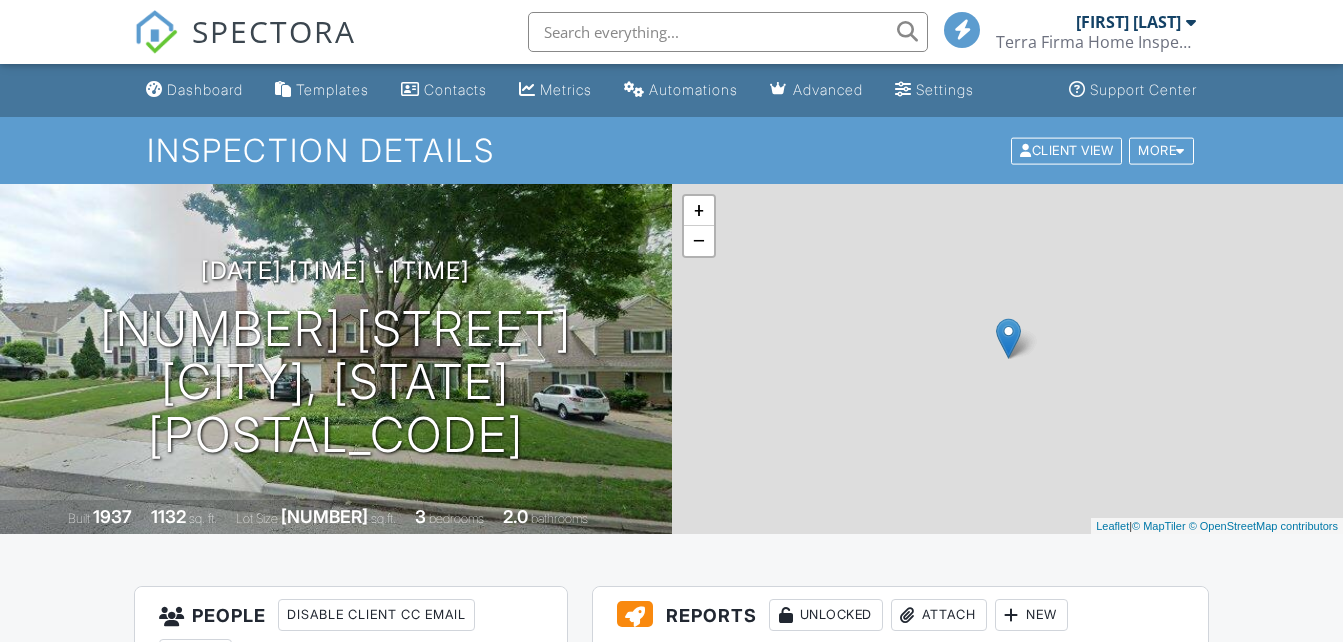 scroll, scrollTop: 0, scrollLeft: 0, axis: both 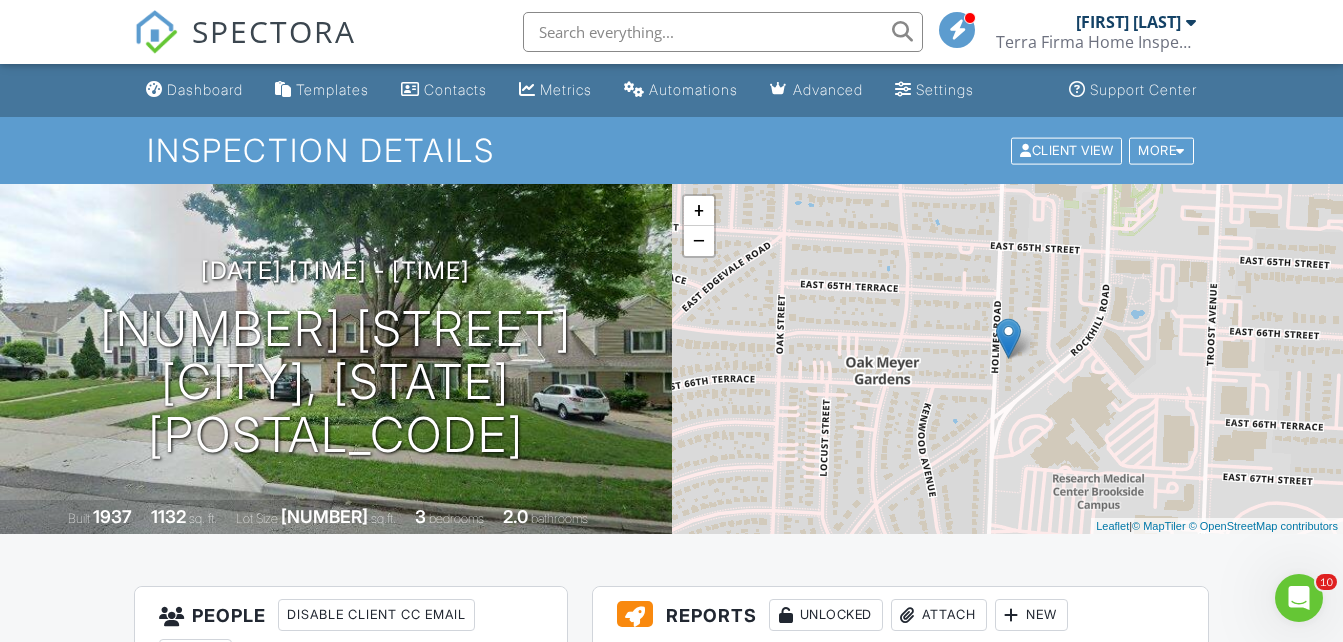 click on "All emails and texts are disabled for this inspection!
All emails and texts have been disabled for this inspection. This may have happened due to someone manually disabling them or this inspection being unconfirmed when it was scheduled. To re-enable emails and texts for this inspection, click the button below.
Turn on emails and texts
Turn on and Requeue Notifications
Reports
Unlocked
Attach
New
Residential Report
Residential Template
Steven Caulfield
Buyer viewed 08/01/2025  3:01 pm
Agent viewed 07/31/2025  7:46 pm
Edit
View
Assign Inspectors
Copy
View Log
RRB Log
Delete
073025-Brekke termite
073025-Brekke_termite.pdf
application/pdf
Buyer viewed 07/31/2025  7:37 pm
Delete
Published at 07/31/2025  7:34 PM
Resend Email/Text
Publish report?
Cancel" at bounding box center [671, 2000] 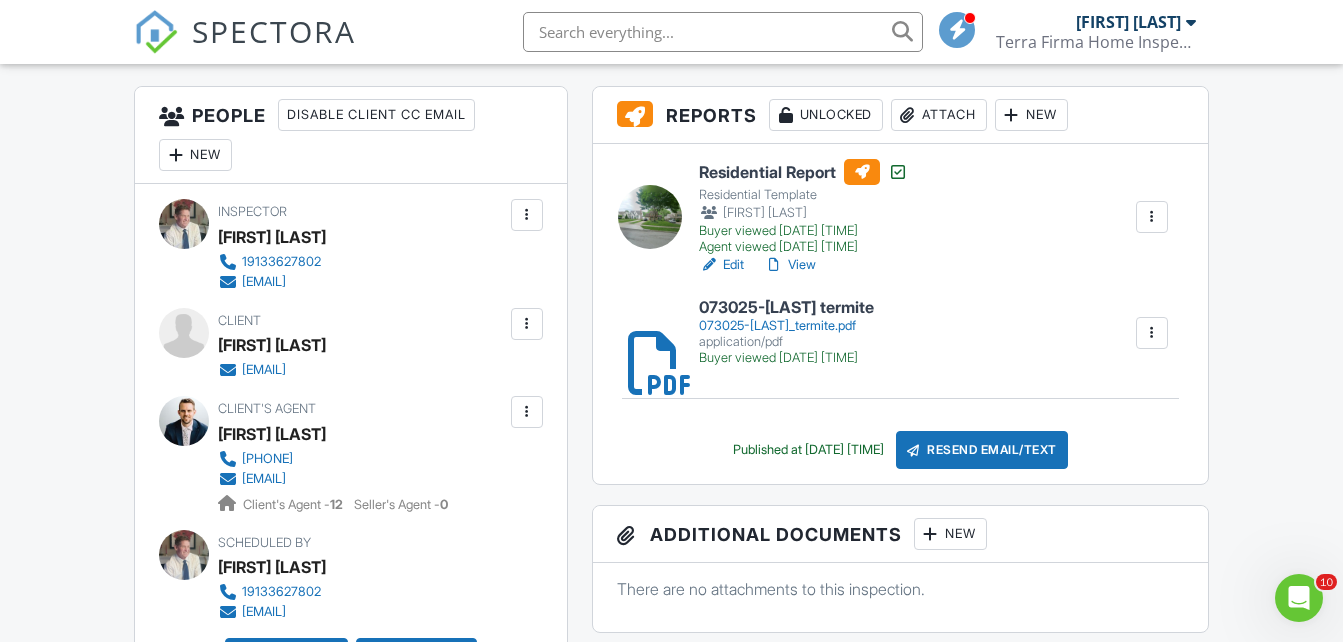 scroll, scrollTop: 0, scrollLeft: 0, axis: both 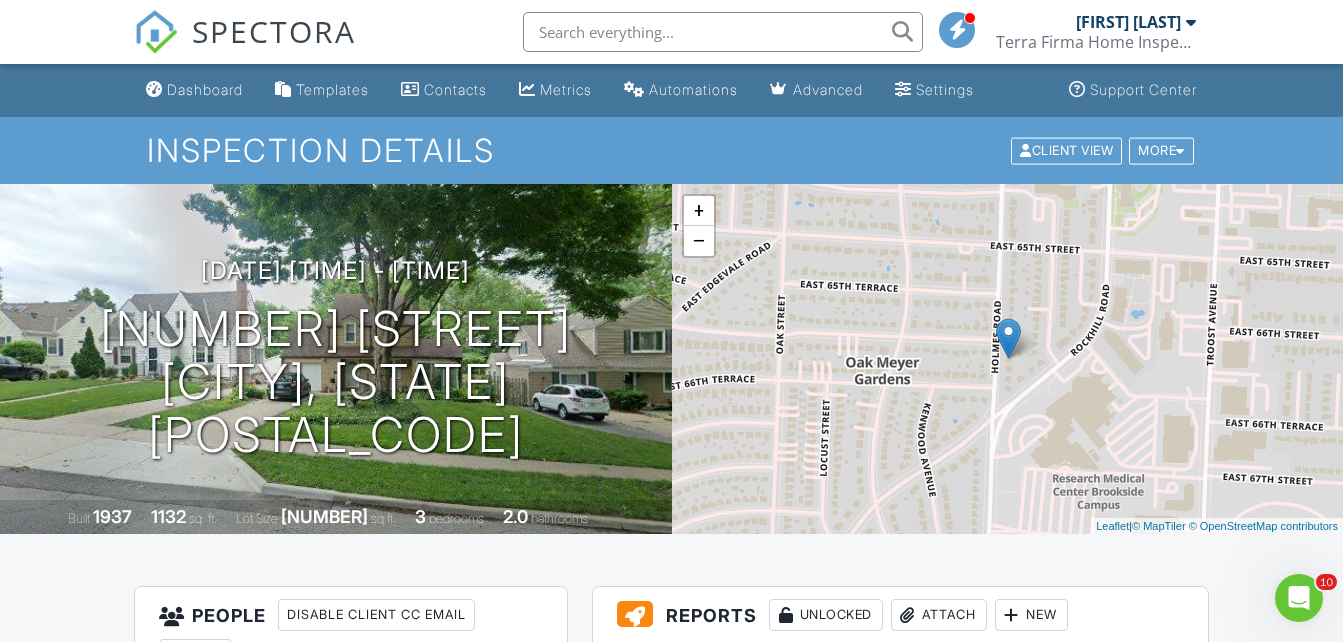 click on "All emails and texts are disabled for this inspection!
All emails and texts have been disabled for this inspection. This may have happened due to someone manually disabling them or this inspection being unconfirmed when it was scheduled. To re-enable emails and texts for this inspection, click the button below.
Turn on emails and texts
Turn on and Requeue Notifications
Reports
Unlocked
Attach
New
Residential Report
Residential Template
Steven Caulfield
Buyer viewed 08/01/2025  3:01 pm
Agent viewed 07/31/2025  7:46 pm
Edit
View
Assign Inspectors
Copy
View Log
RRB Log
Delete
073025-Brekke termite
073025-Brekke_termite.pdf
application/pdf
Buyer viewed 07/31/2025  7:37 pm
Delete
Published at 07/31/2025  7:34 PM
Resend Email/Text
Publish report?
Cancel" at bounding box center [671, 2000] 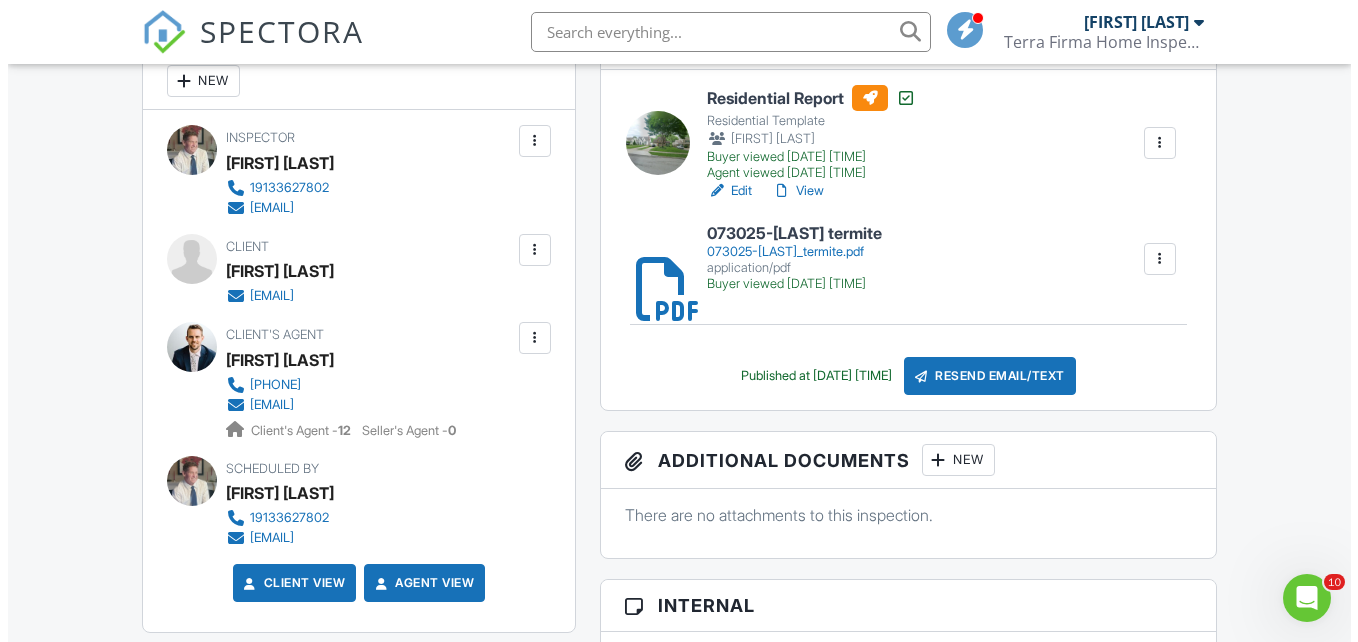 scroll, scrollTop: 400, scrollLeft: 0, axis: vertical 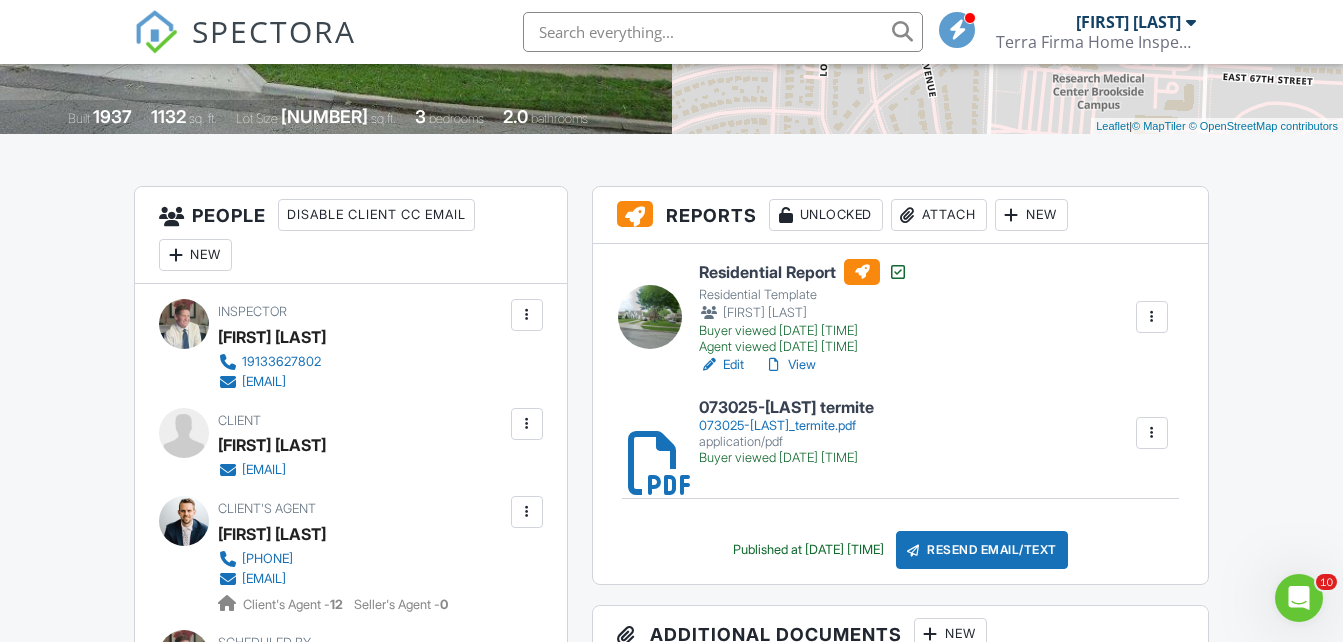 click on "Attach" at bounding box center [939, 215] 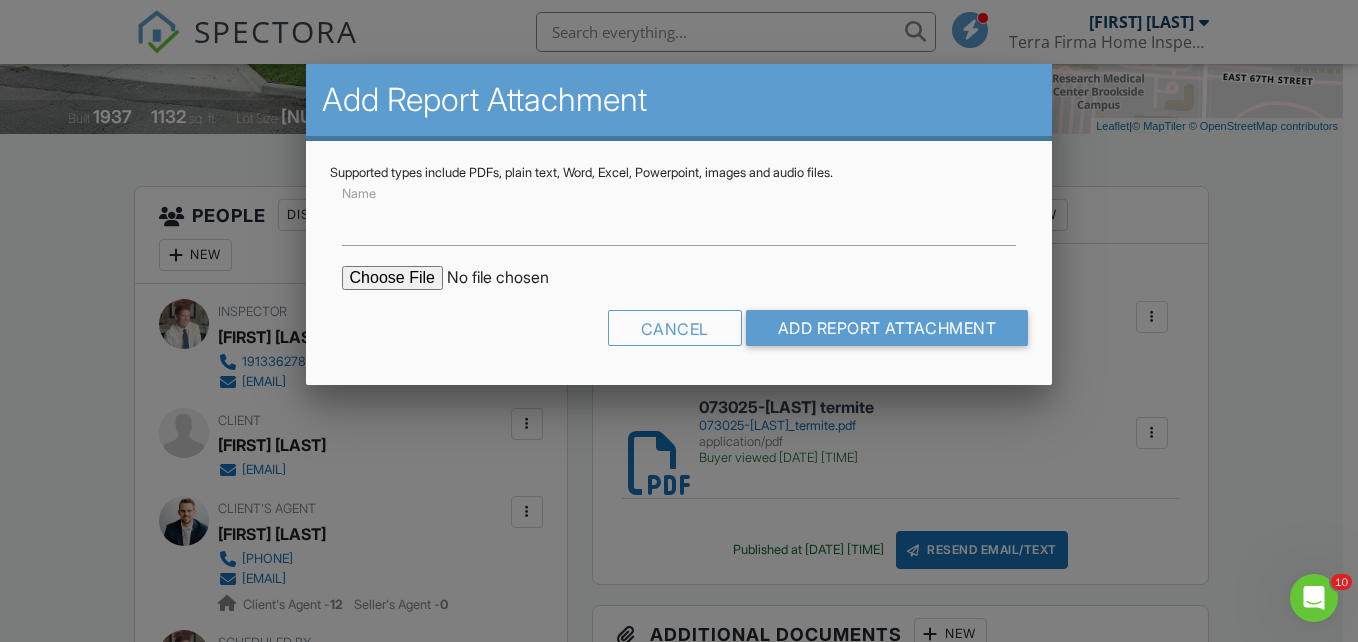 click at bounding box center (512, 278) 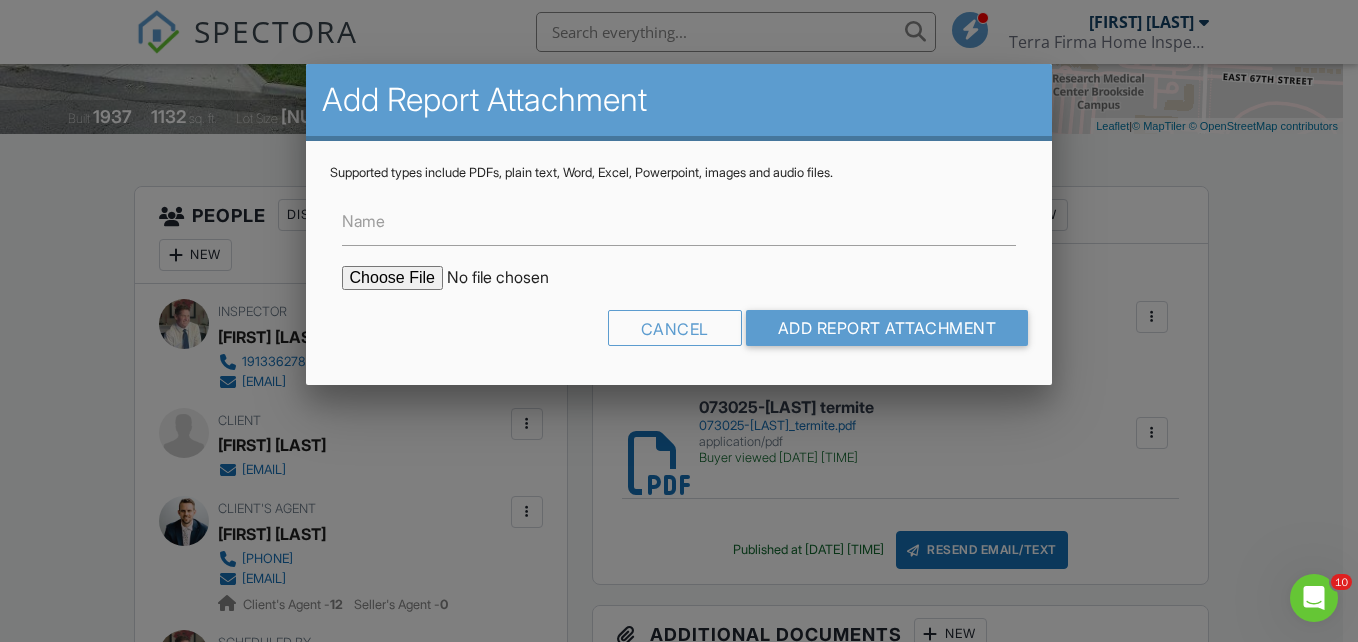 type on "C:\fakepath\073025-Brekke radon report_t.txt" 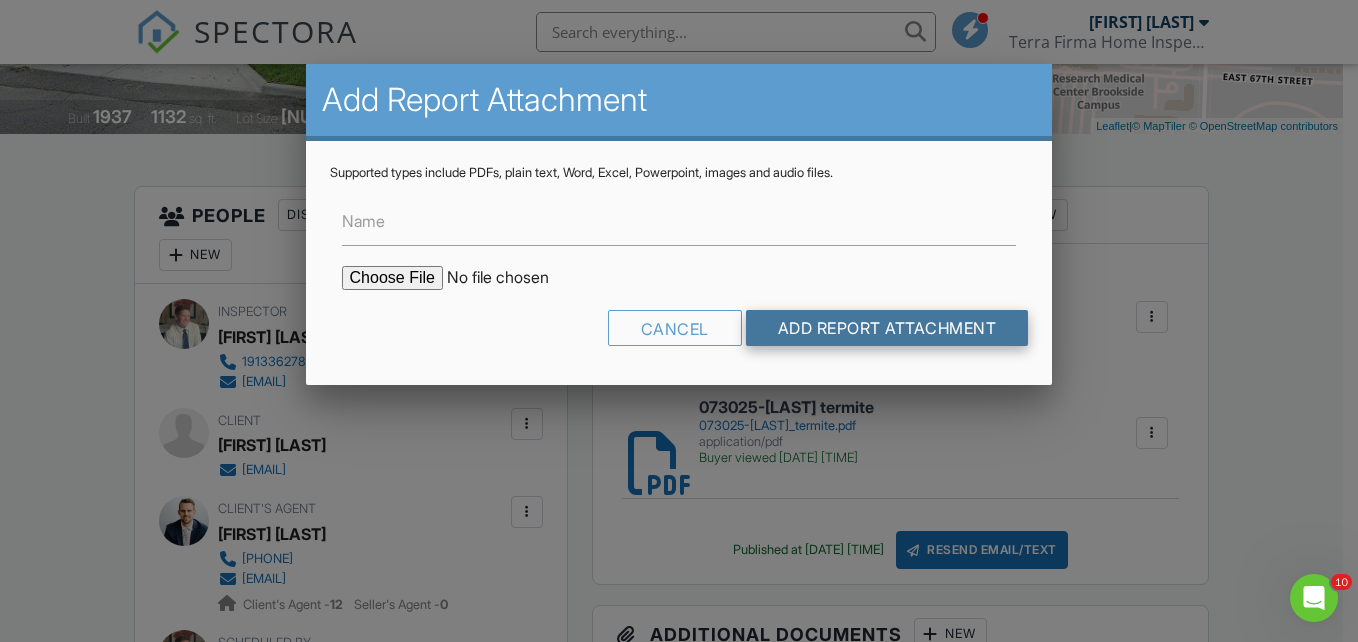 click on "Add Report Attachment" at bounding box center [887, 328] 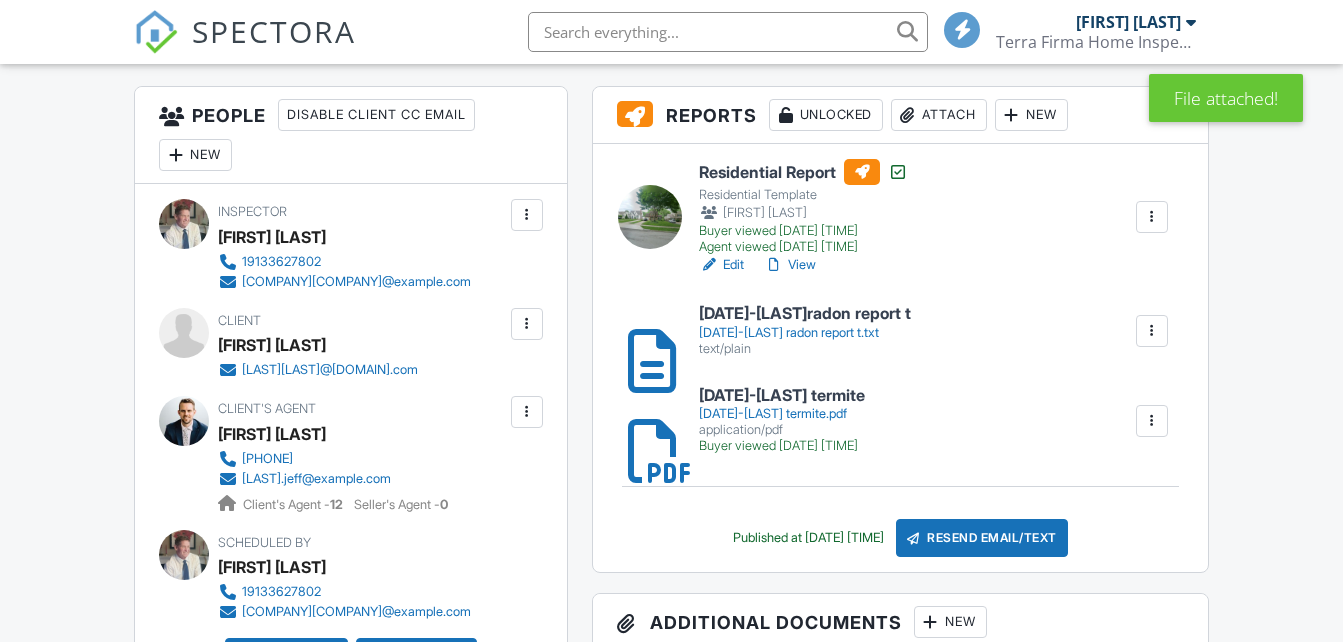 scroll, scrollTop: 500, scrollLeft: 0, axis: vertical 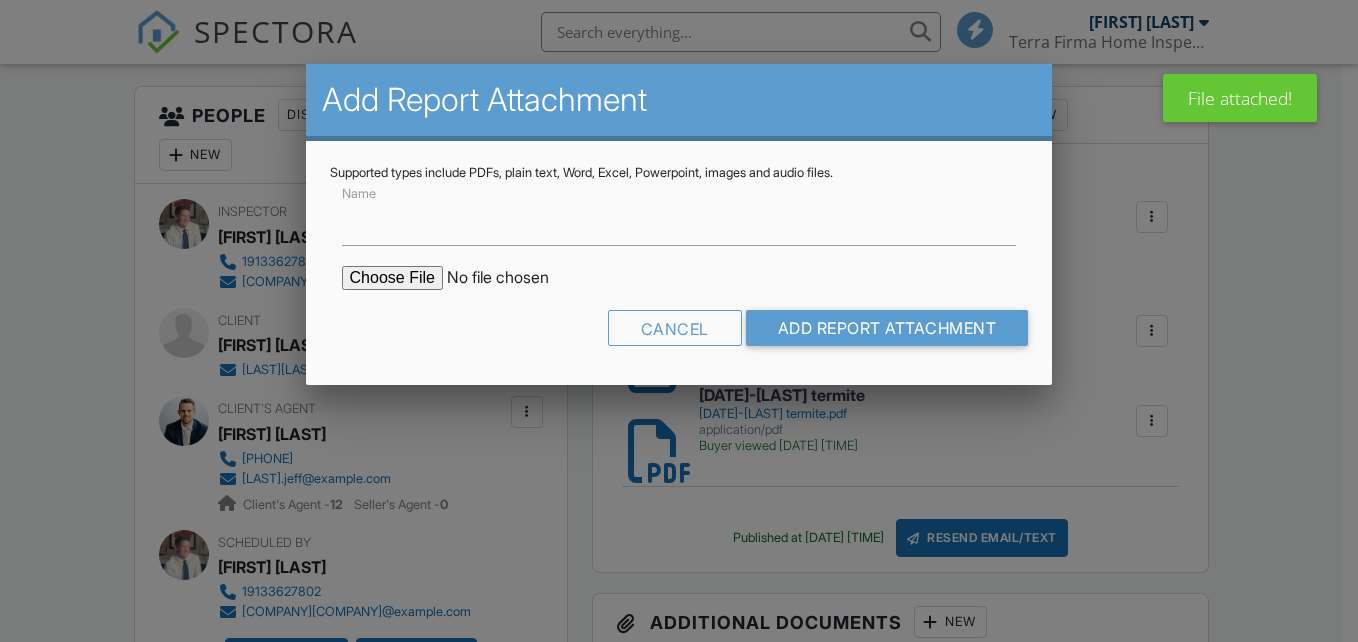 click at bounding box center [512, 278] 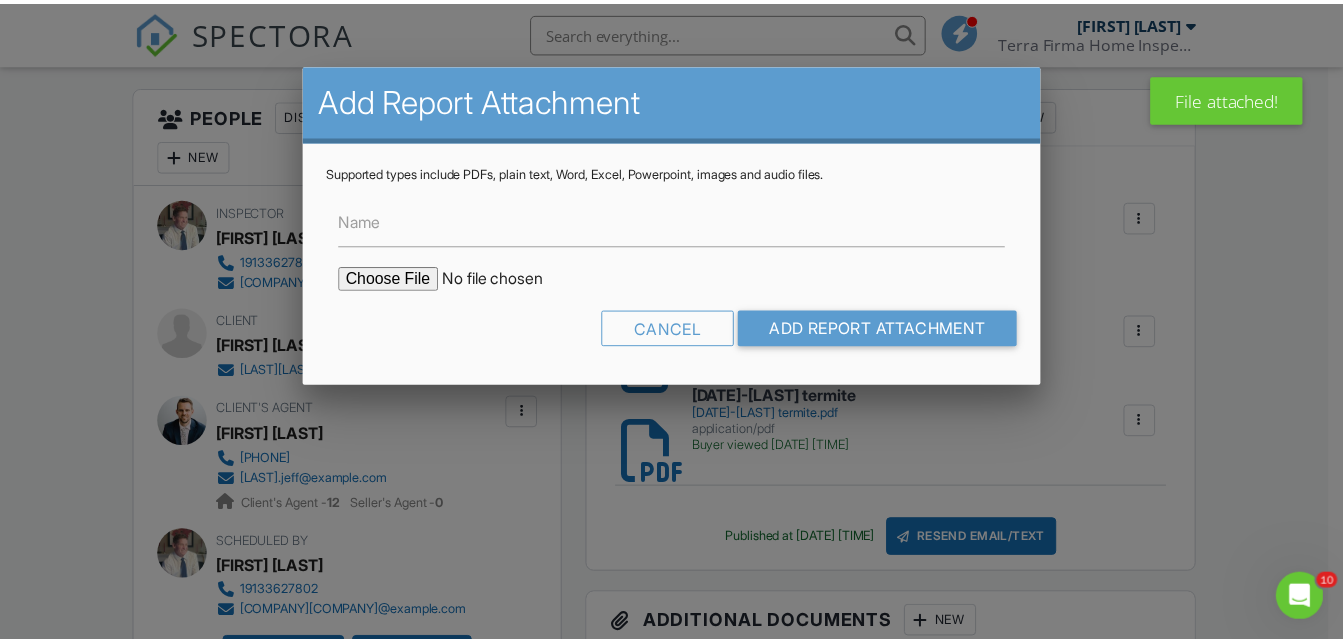 scroll, scrollTop: 0, scrollLeft: 0, axis: both 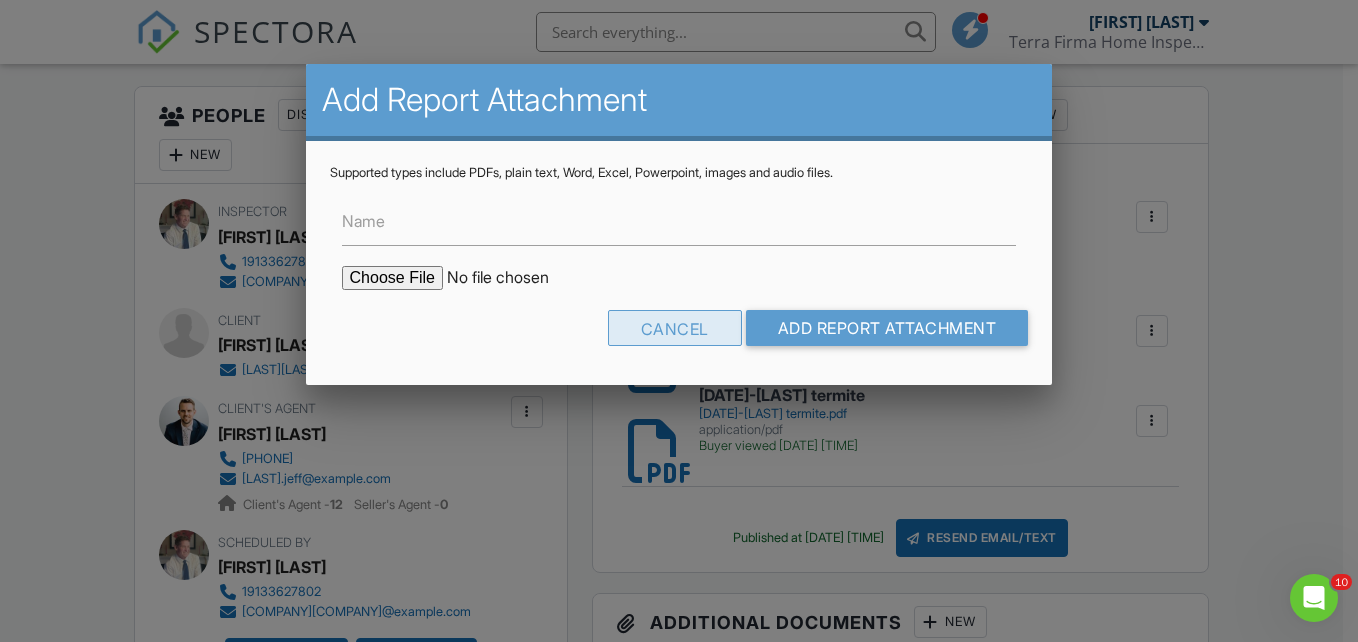 click on "Cancel" at bounding box center [675, 328] 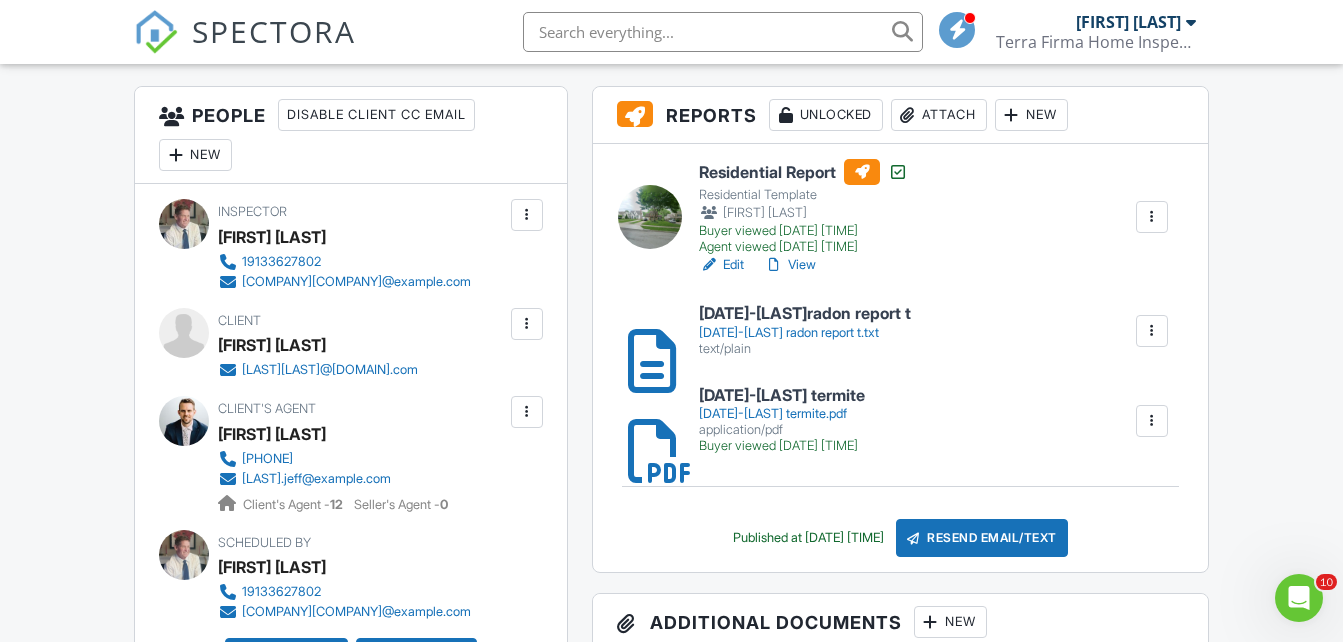 click at bounding box center (638, 331) 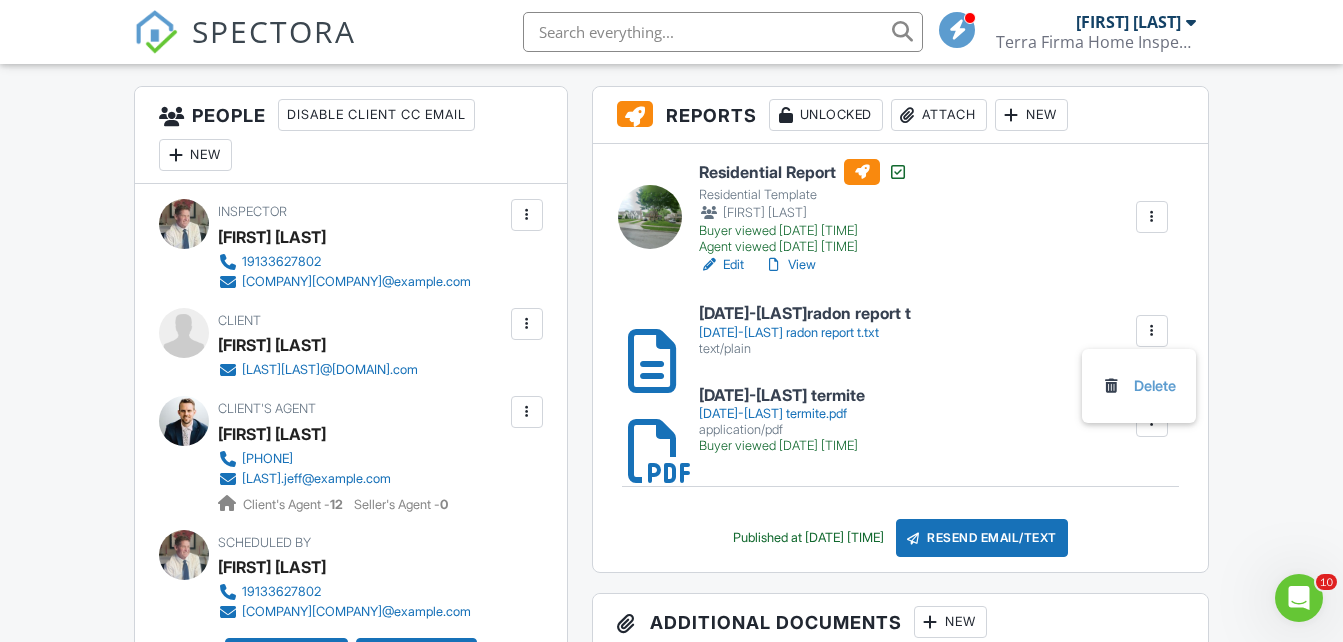drag, startPoint x: 1150, startPoint y: 386, endPoint x: 765, endPoint y: 110, distance: 473.70984 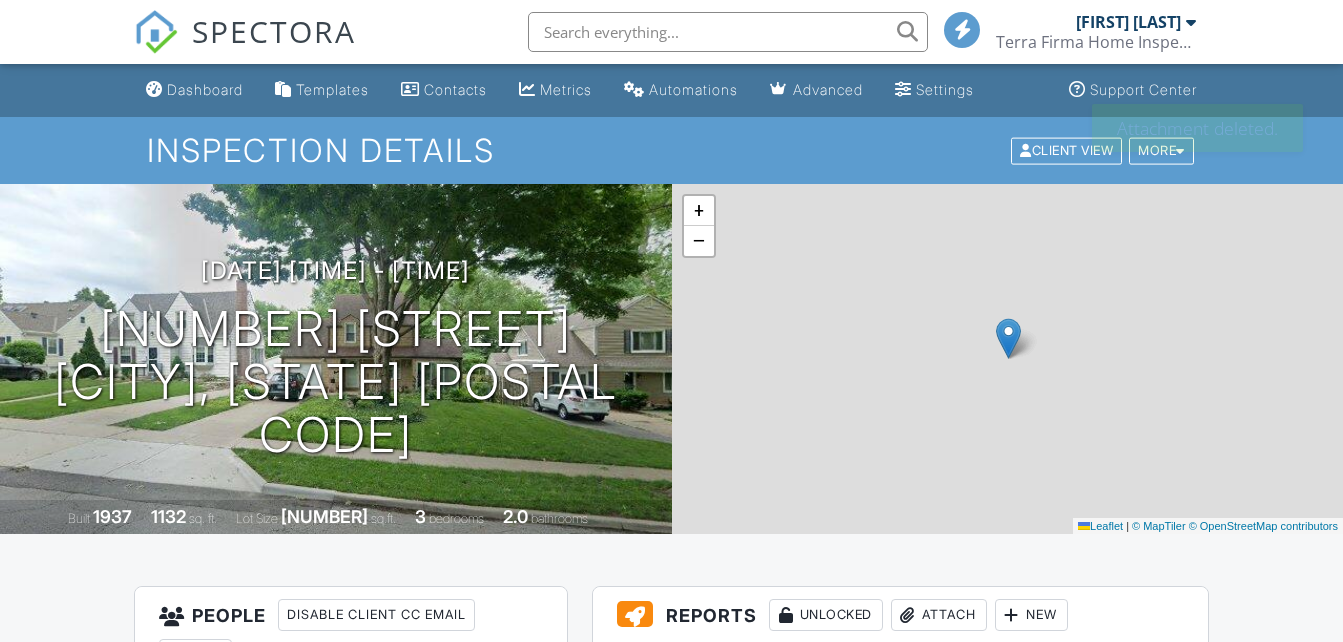 scroll, scrollTop: 0, scrollLeft: 0, axis: both 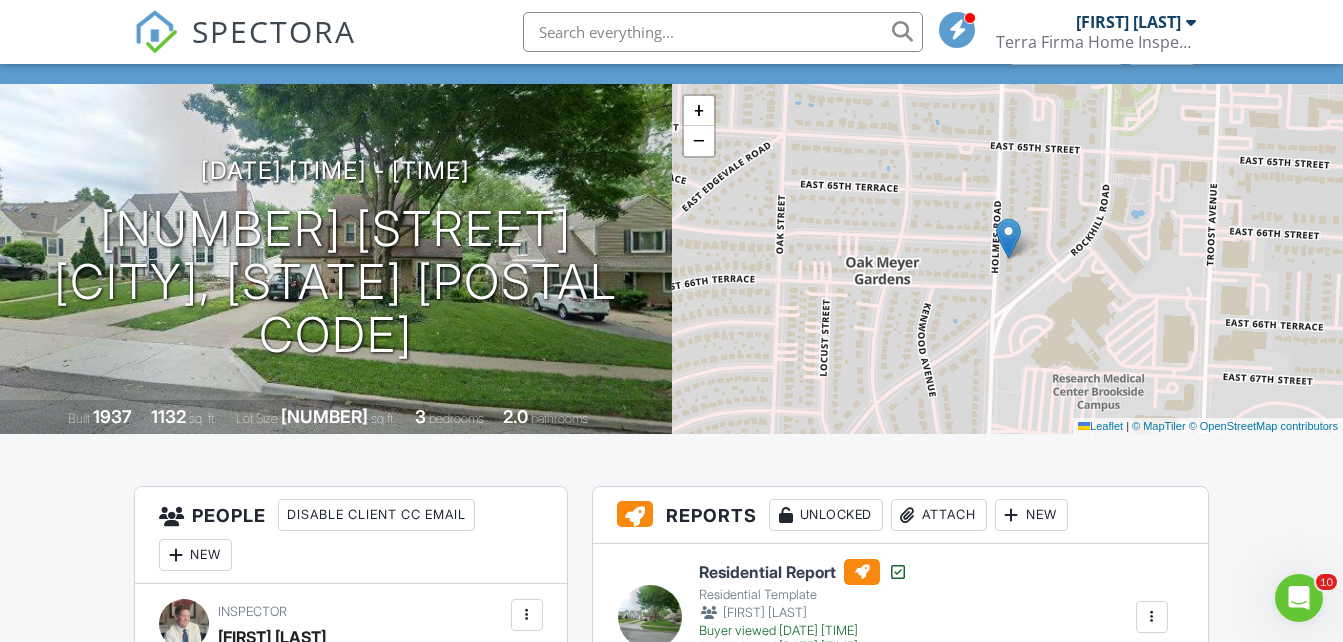 click on "Attach" at bounding box center (939, 515) 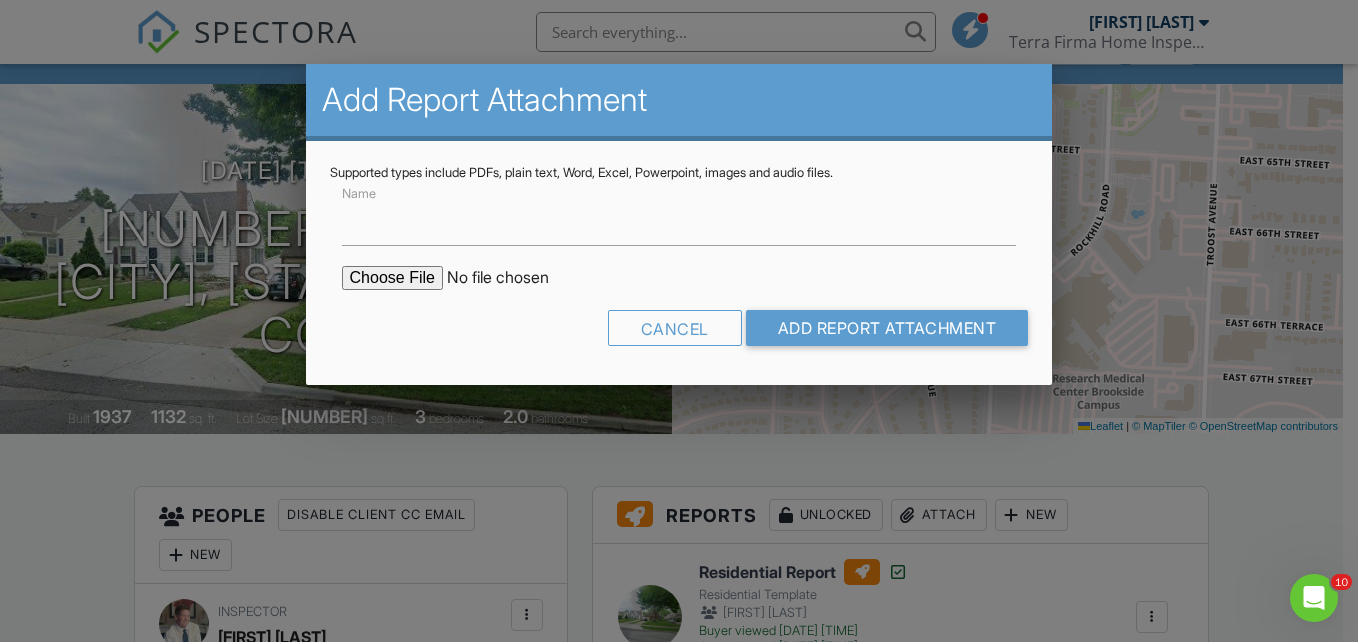 click at bounding box center (512, 278) 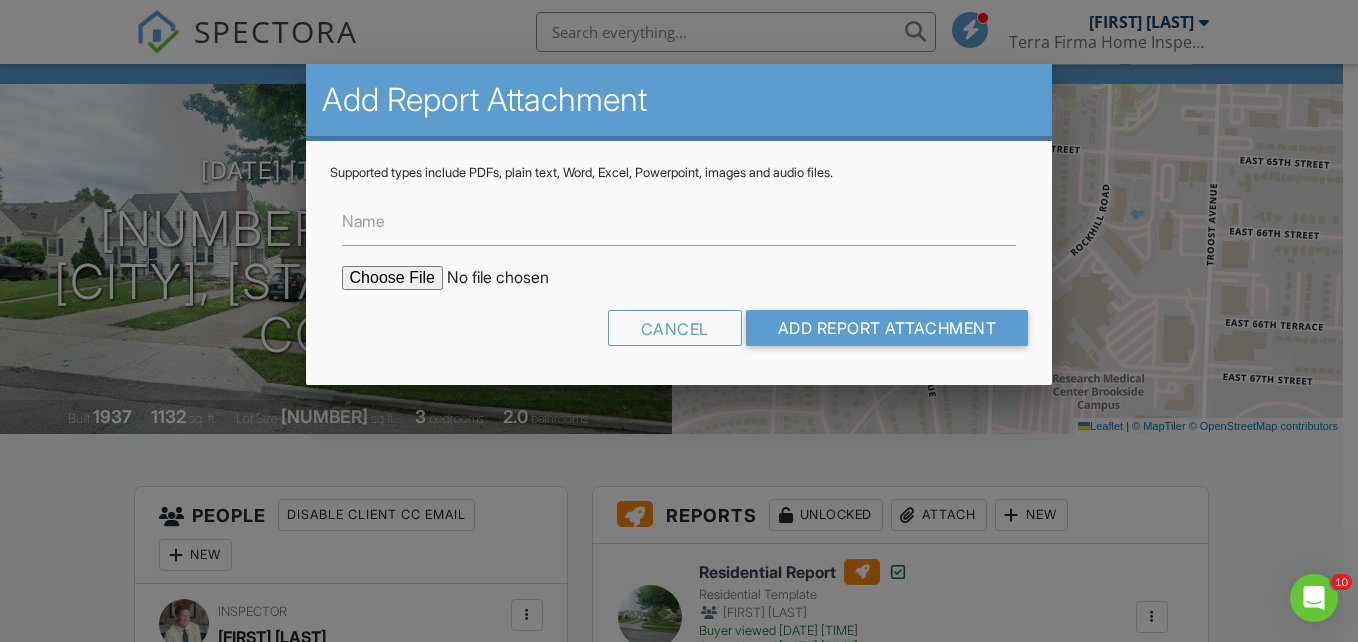 type on "C:\fakepath\073025-Brekke radon data_t.txt" 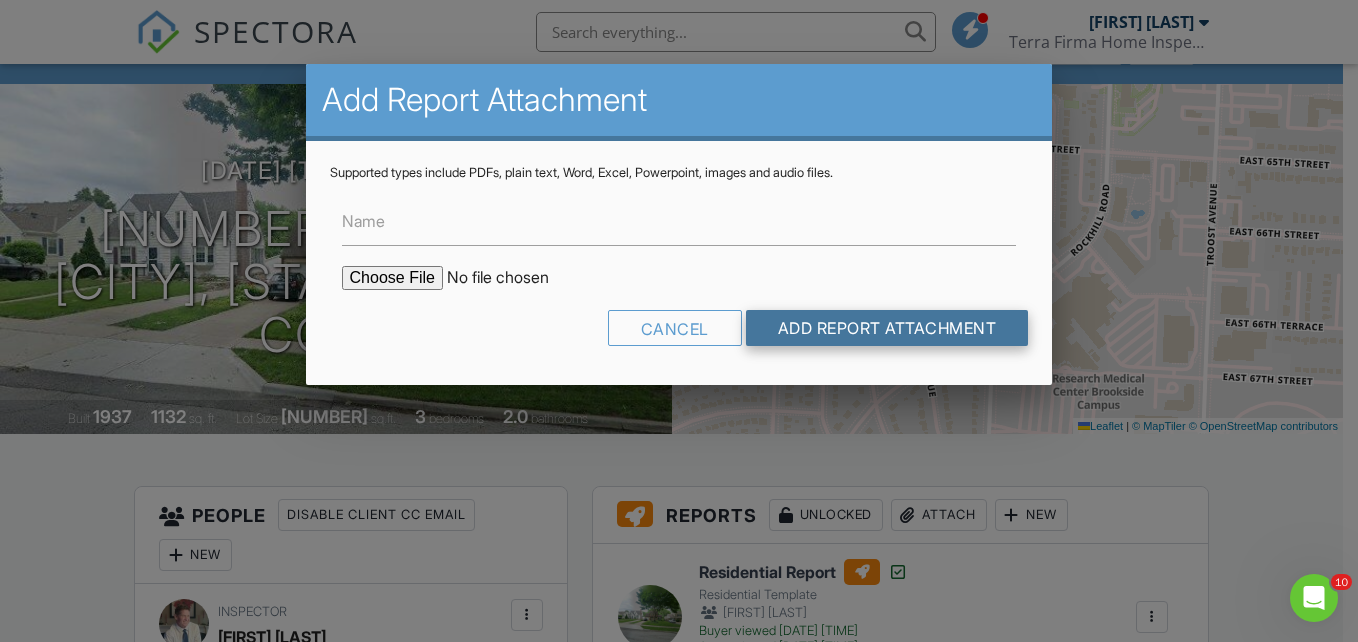 click on "Add Report Attachment" at bounding box center (887, 328) 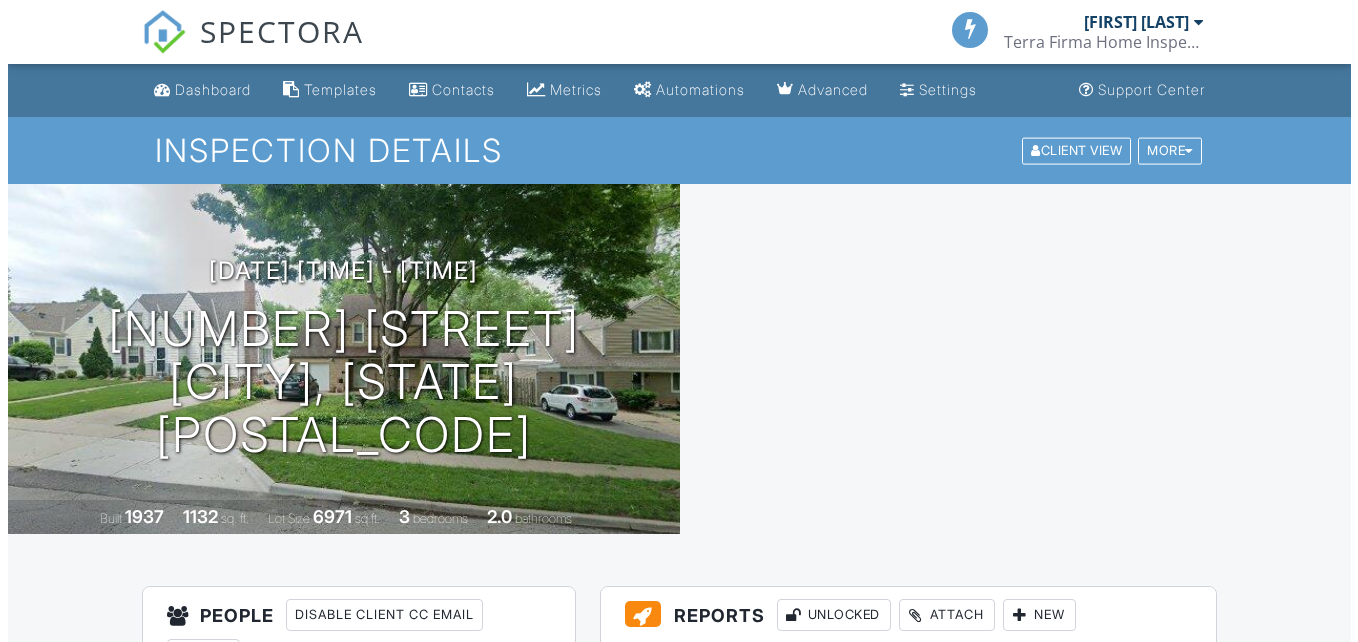 scroll, scrollTop: 500, scrollLeft: 0, axis: vertical 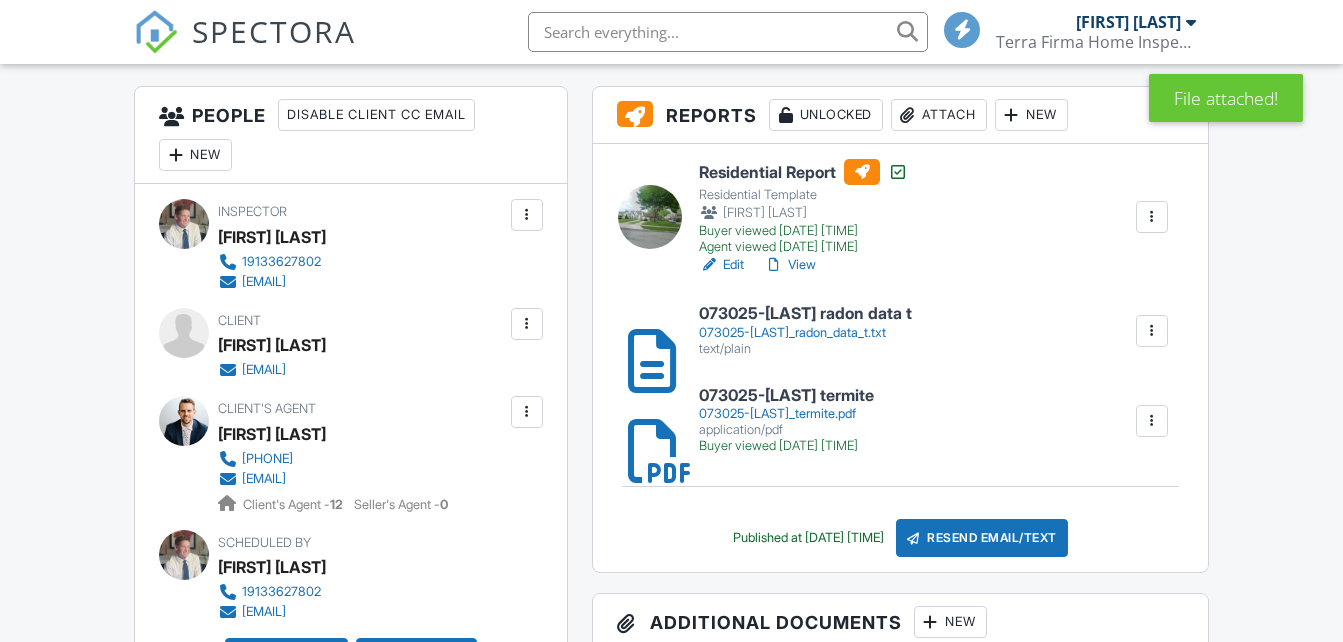 click on "Attach" at bounding box center (939, 115) 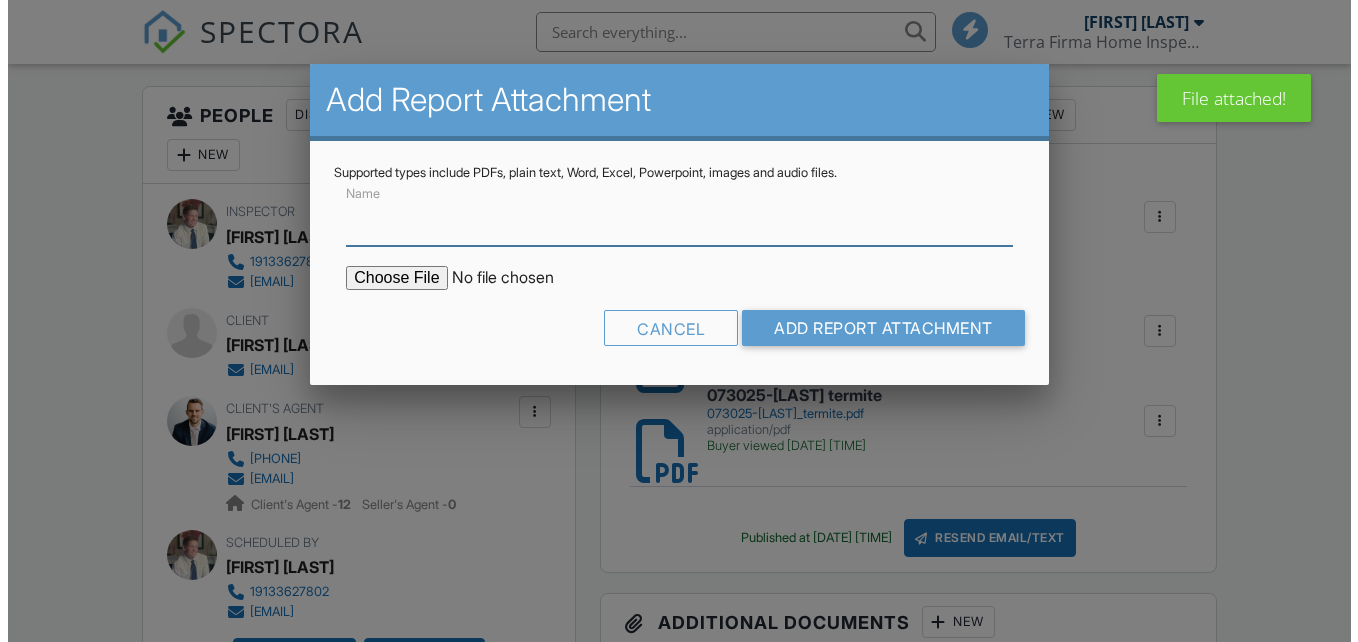 scroll, scrollTop: 500, scrollLeft: 0, axis: vertical 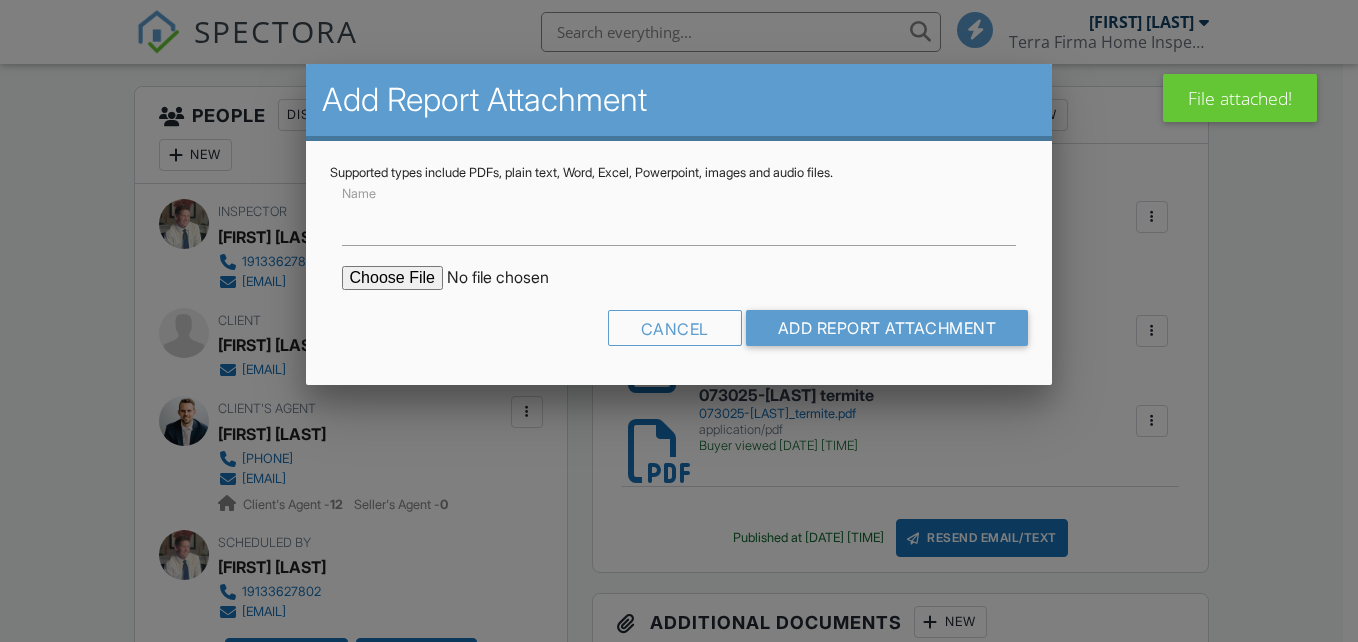 click at bounding box center (512, 278) 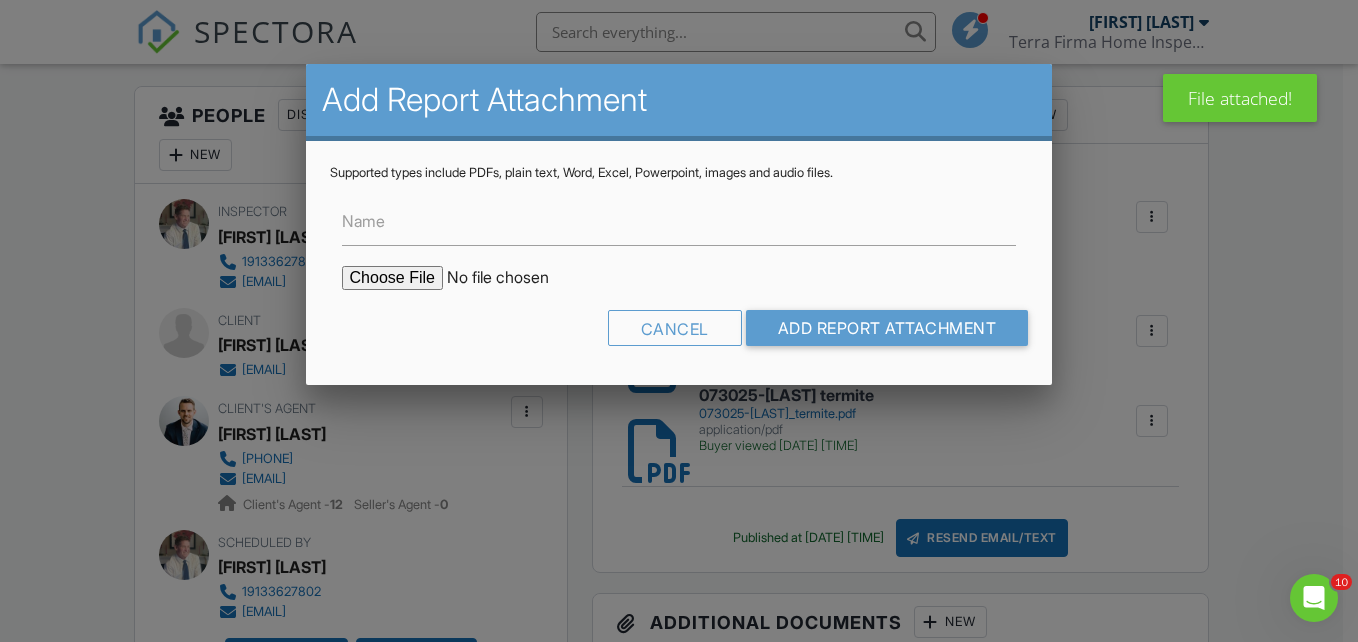 scroll, scrollTop: 0, scrollLeft: 0, axis: both 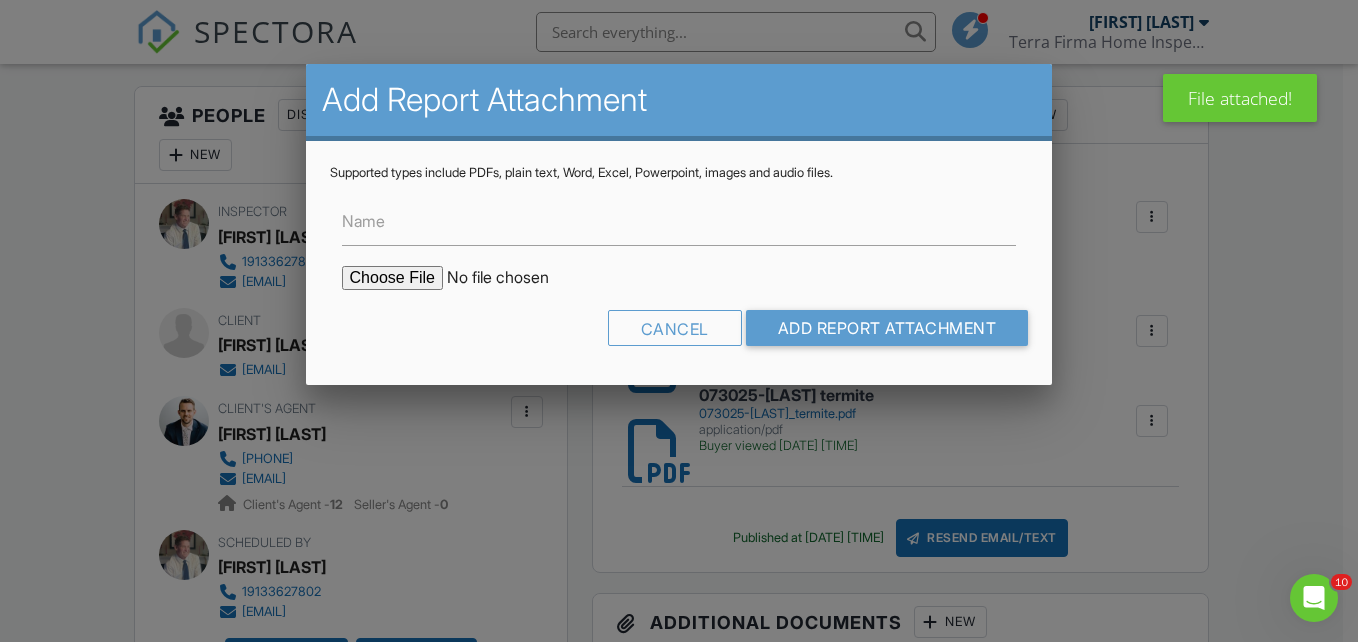 type on "C:\fakepath\073025-[LAST] [LAST] report 1.6.docx" 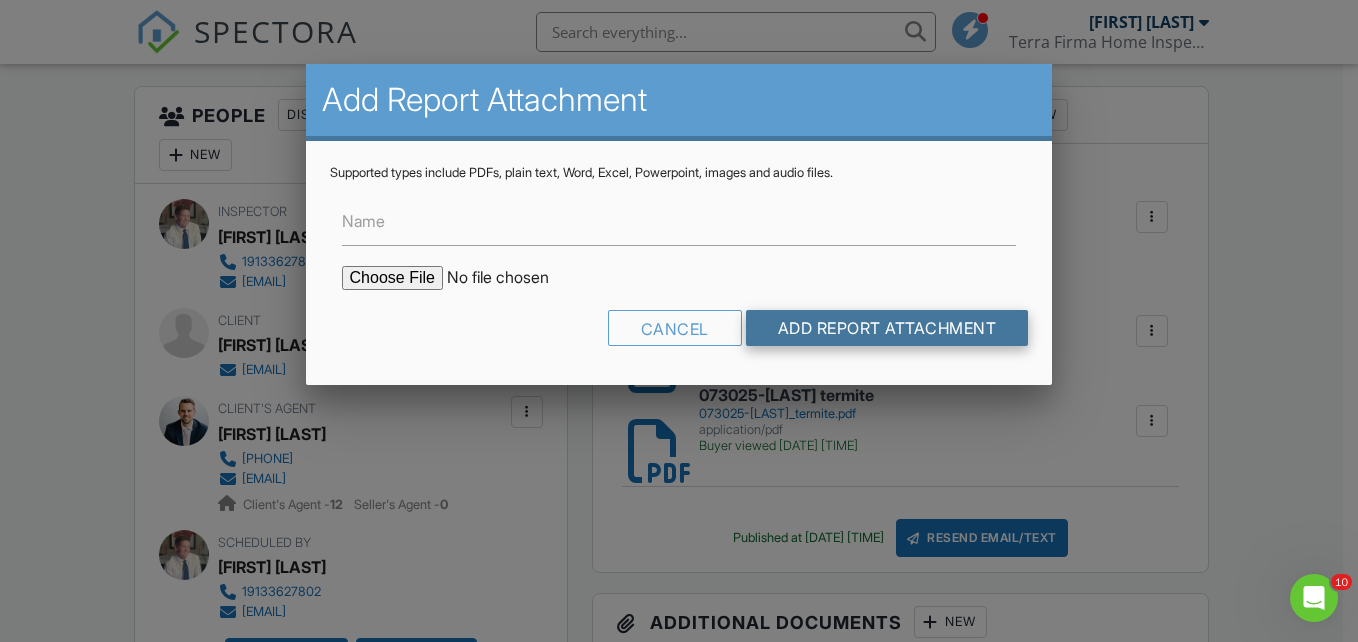 click on "Add Report Attachment" at bounding box center (887, 328) 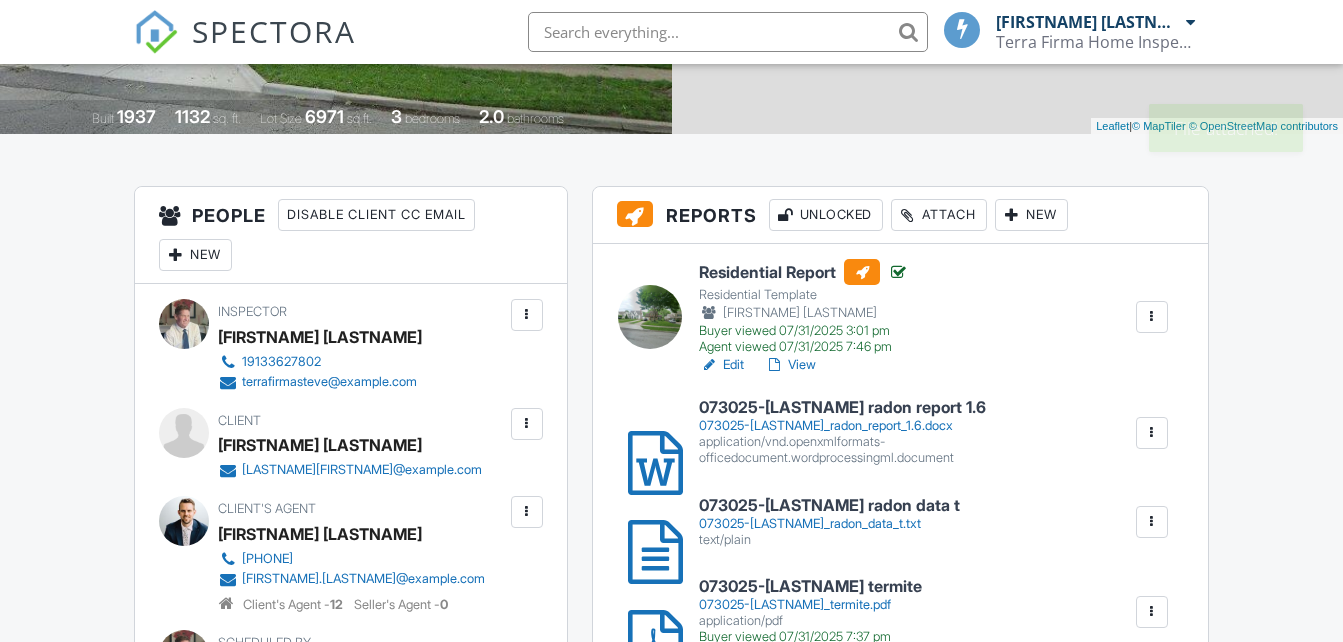 scroll, scrollTop: 400, scrollLeft: 0, axis: vertical 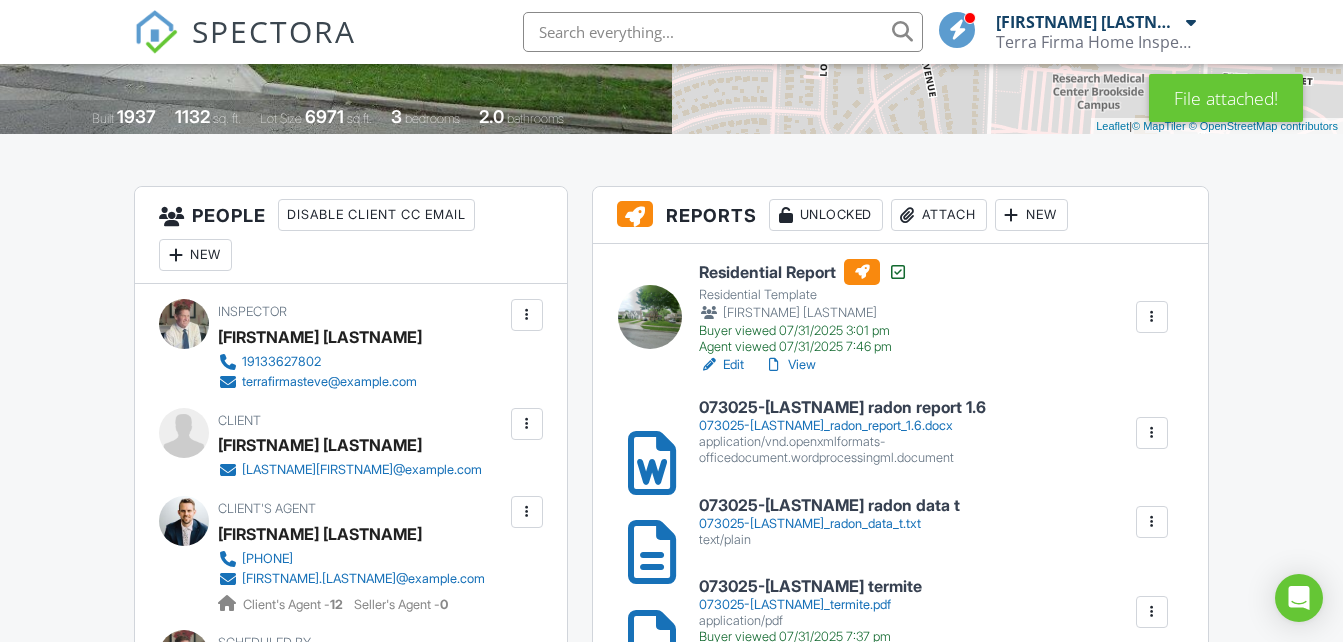 click on "[DATE]-[LAST]_radon_report_1.6.docx" at bounding box center [916, 426] 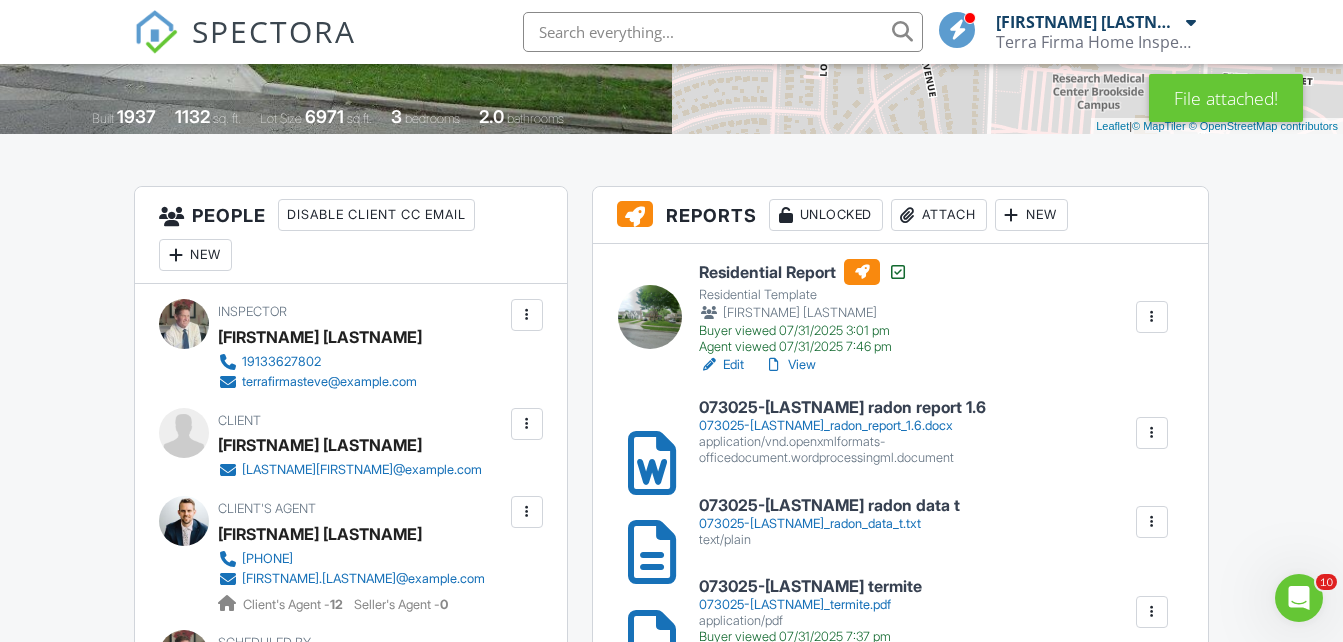scroll, scrollTop: 0, scrollLeft: 0, axis: both 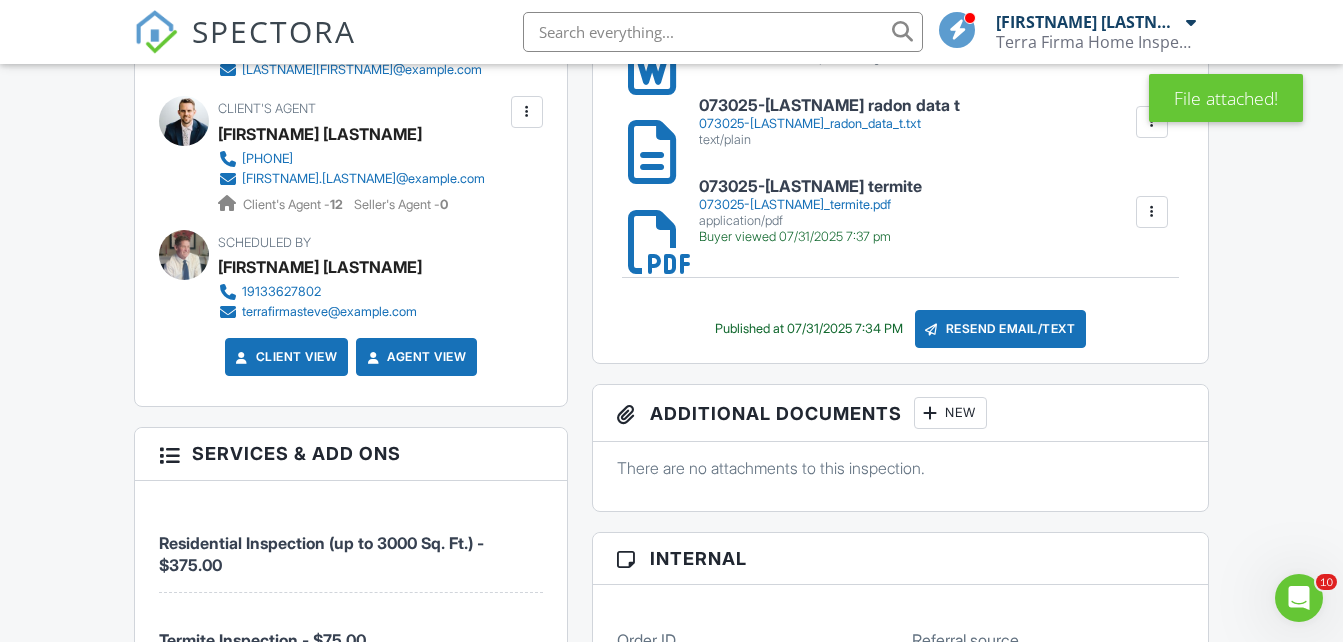 drag, startPoint x: 946, startPoint y: 325, endPoint x: 937, endPoint y: 318, distance: 11.401754 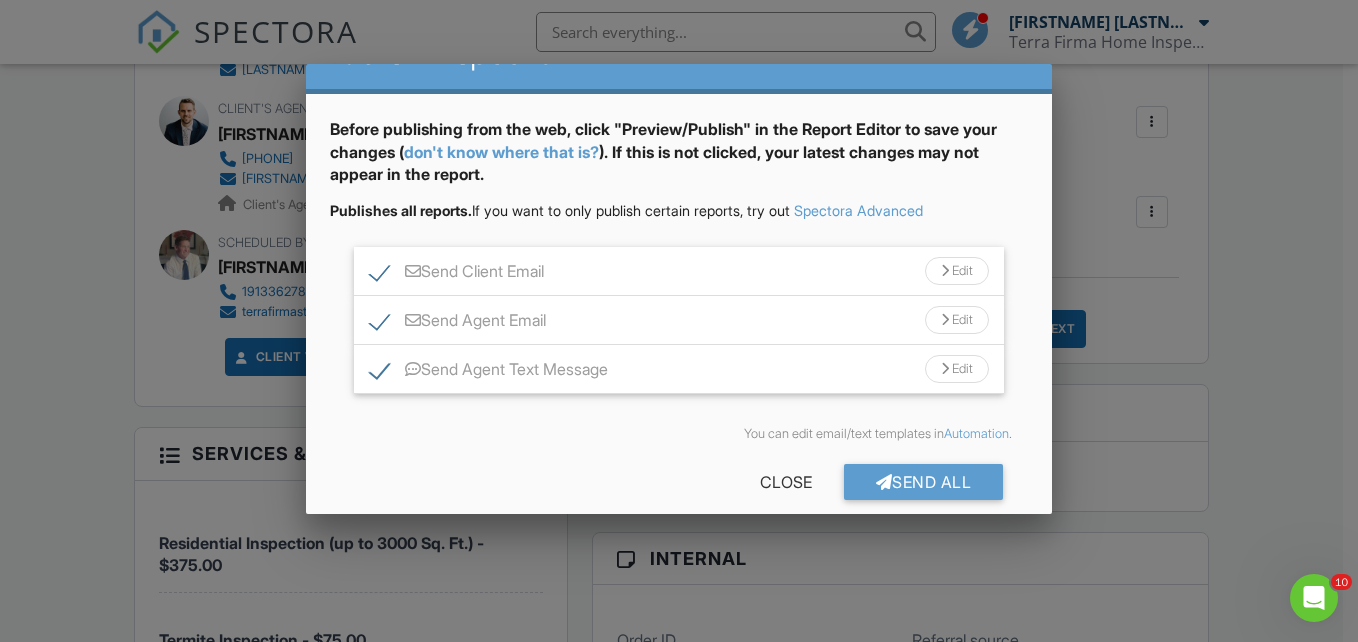 scroll, scrollTop: 71, scrollLeft: 0, axis: vertical 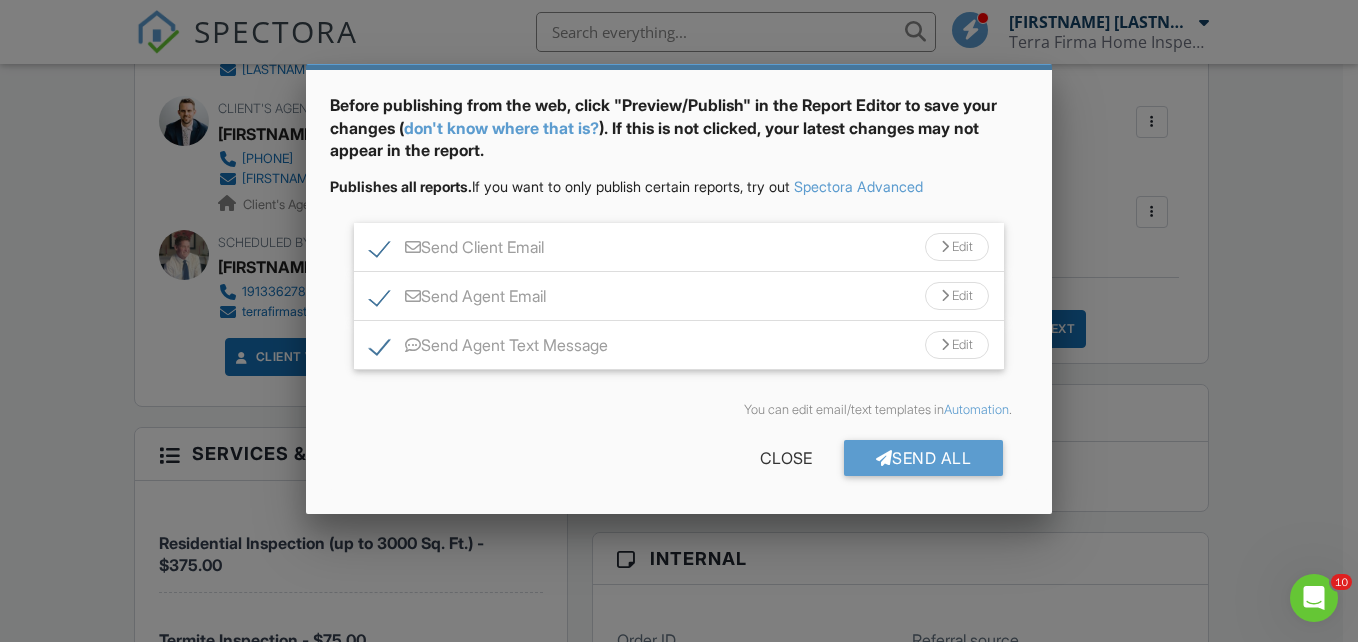 click on "Send All" at bounding box center (924, 458) 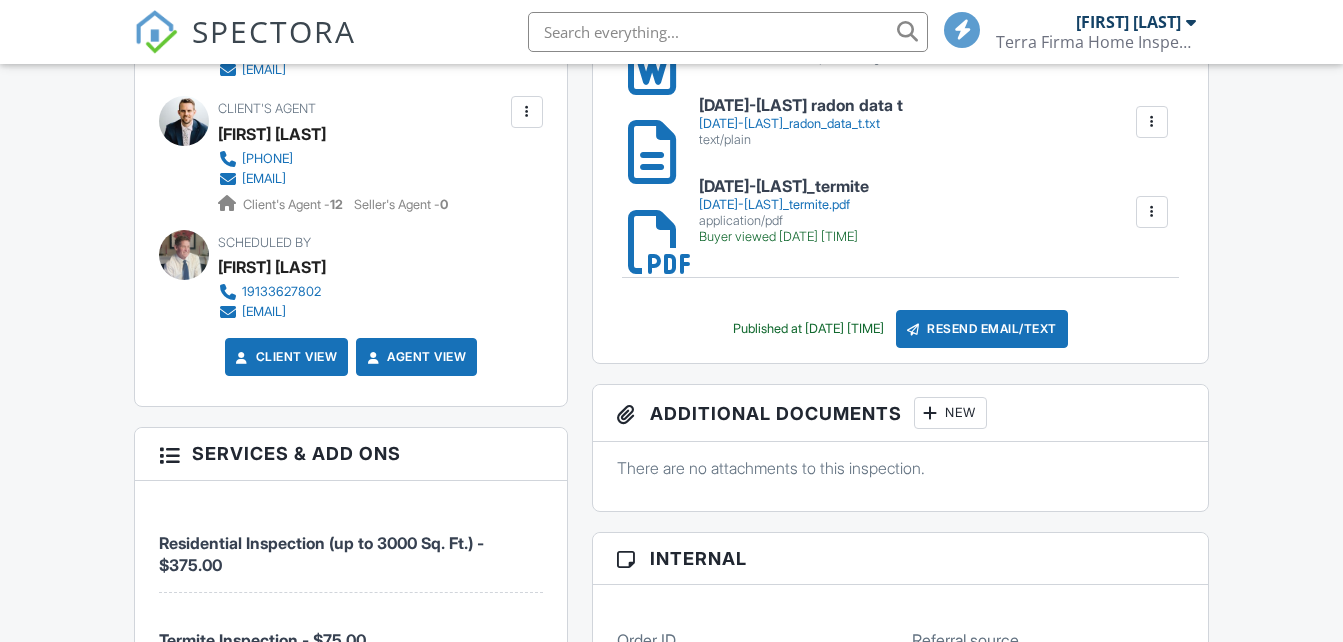 scroll, scrollTop: 800, scrollLeft: 0, axis: vertical 